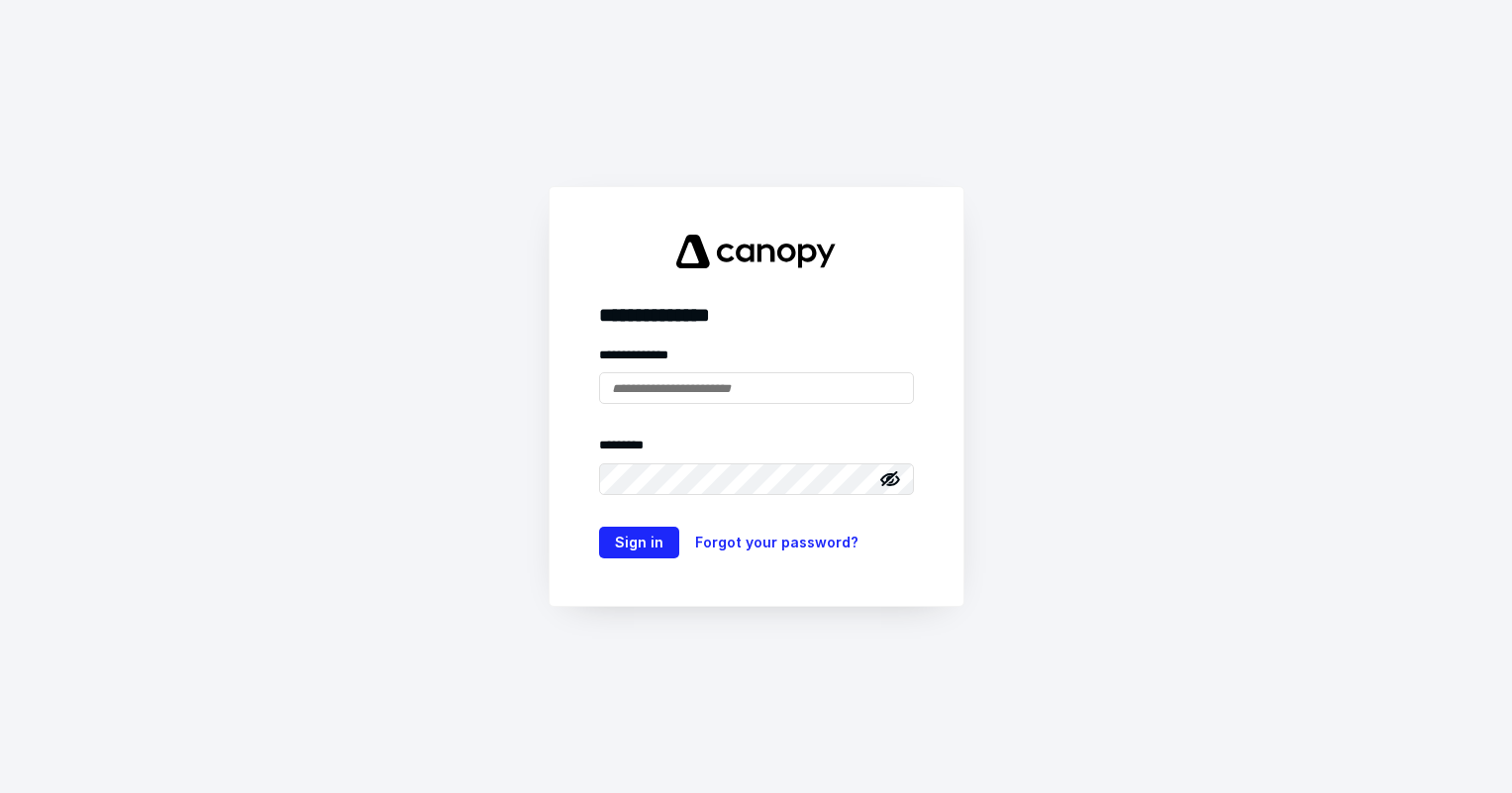 scroll, scrollTop: 0, scrollLeft: 0, axis: both 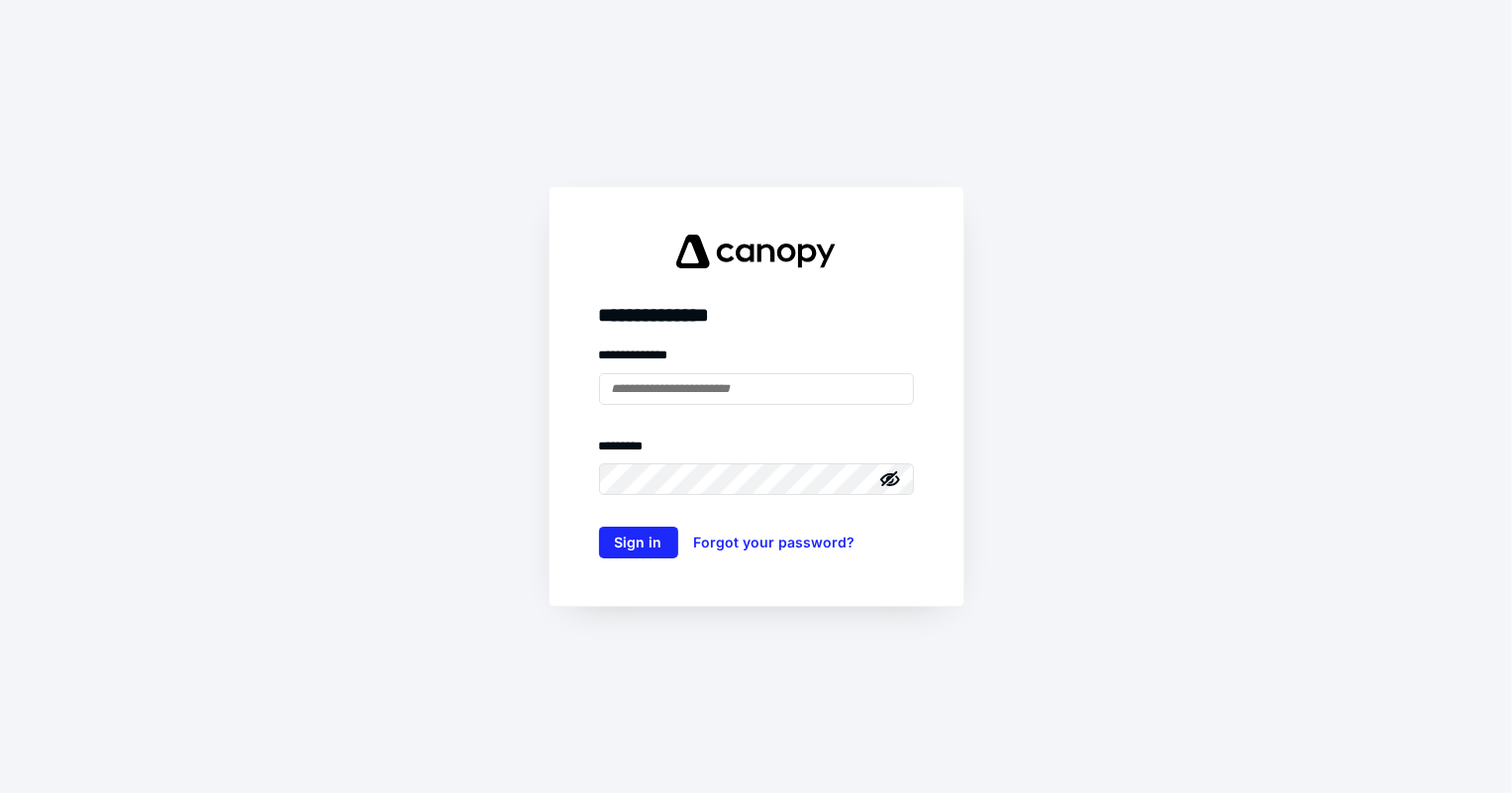 type on "**********" 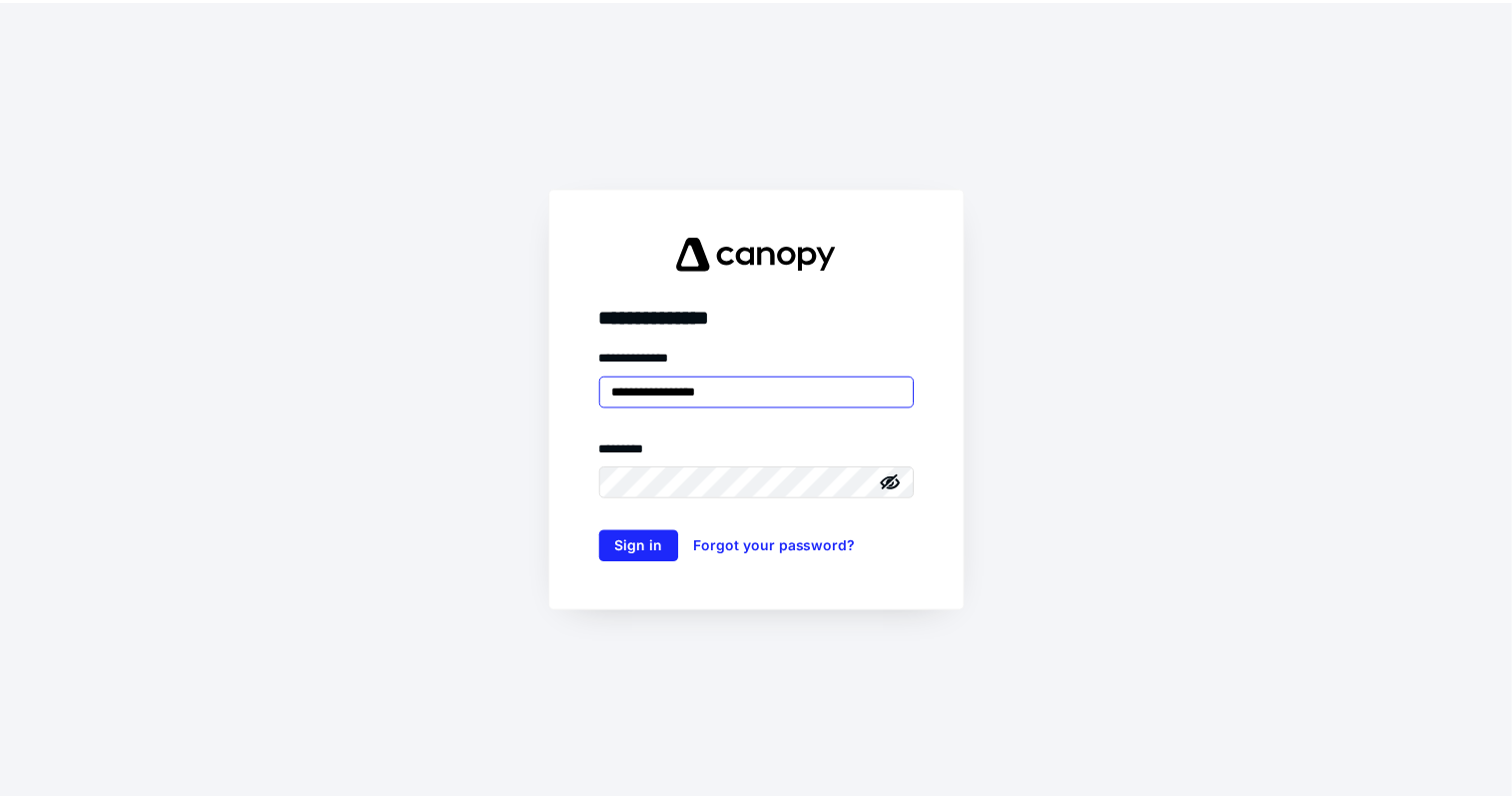 scroll, scrollTop: 0, scrollLeft: 0, axis: both 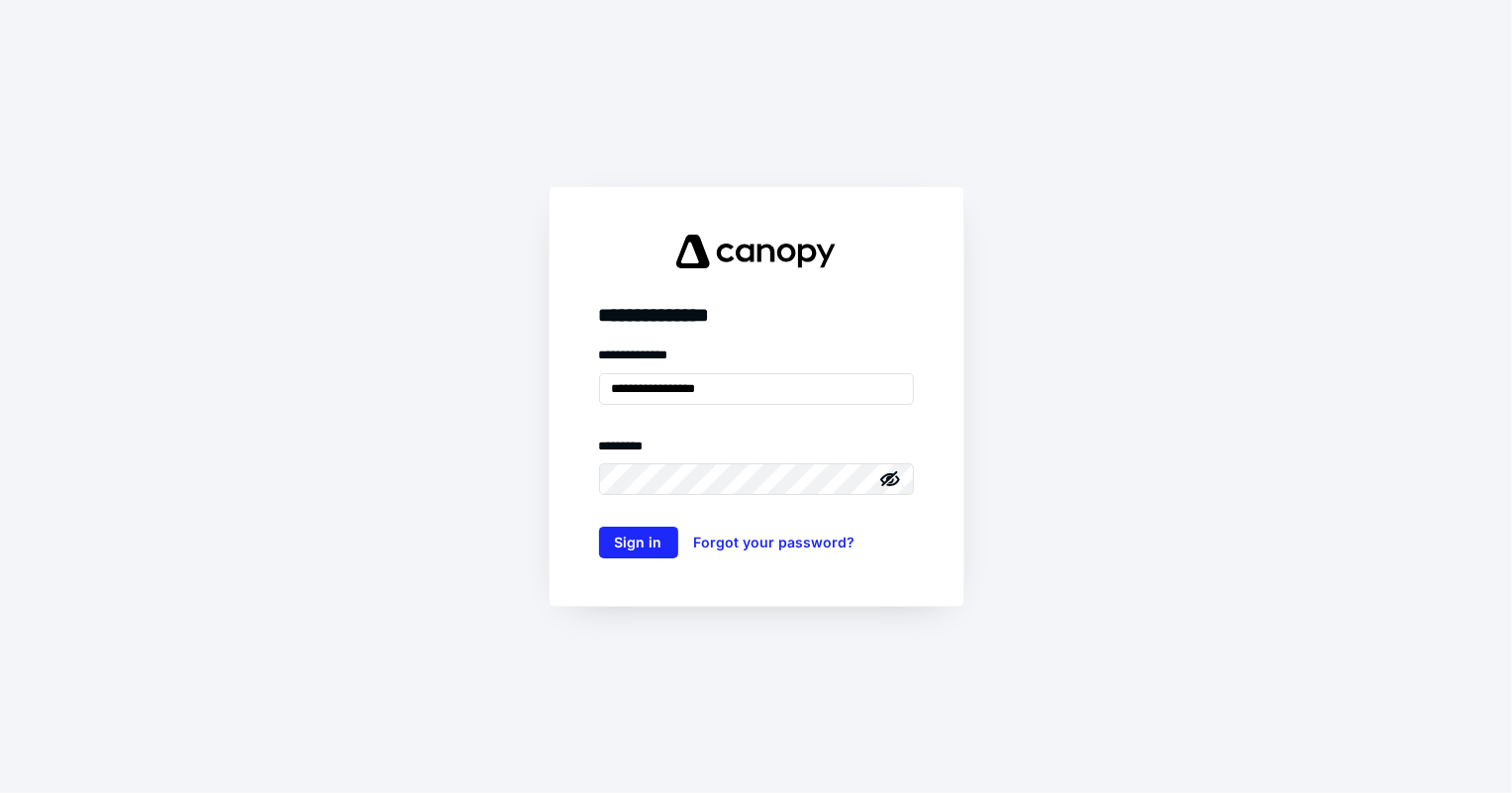 click on "**********" at bounding box center [756, 396] 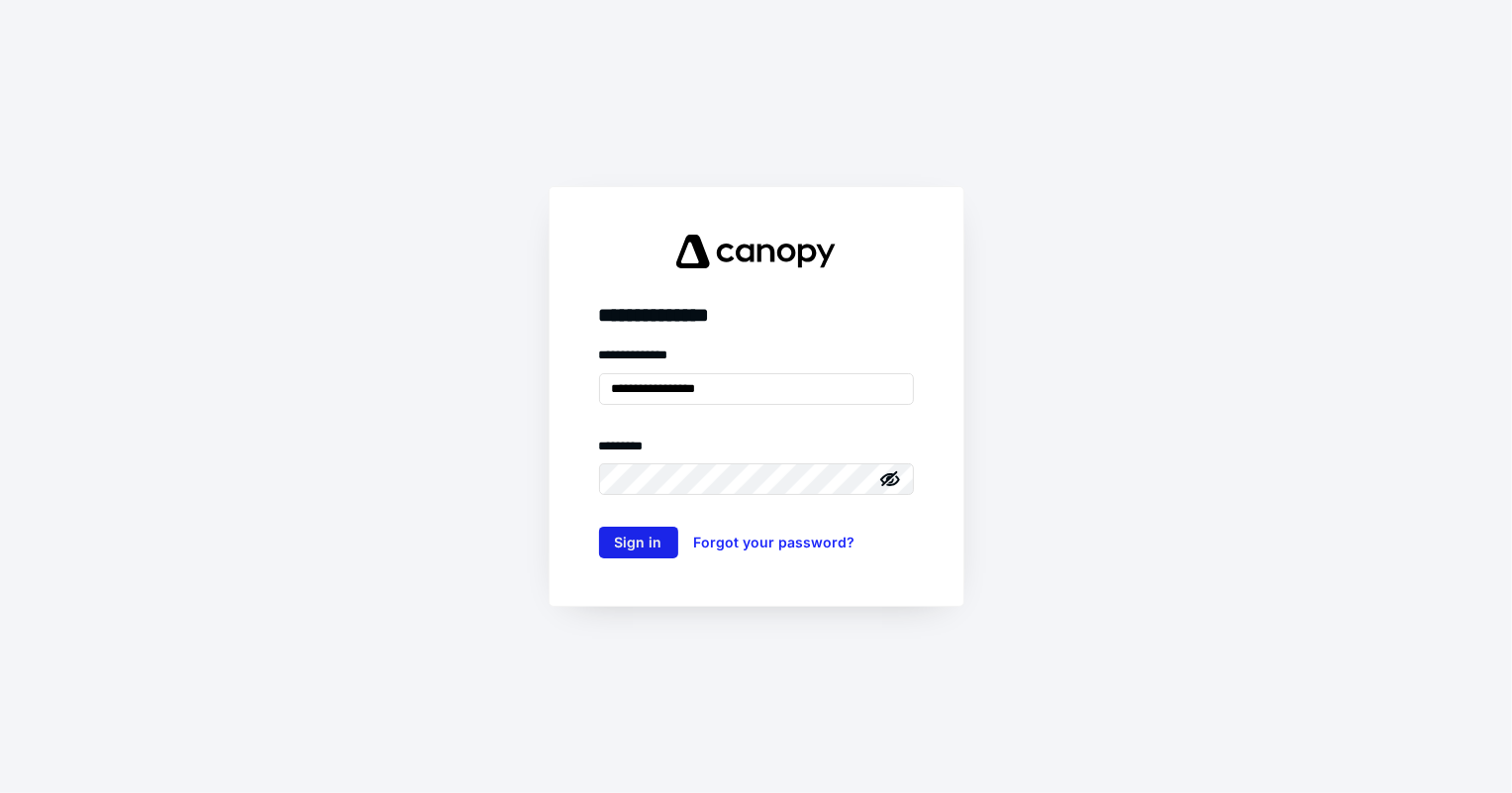 click on "Sign in" at bounding box center (639, 543) 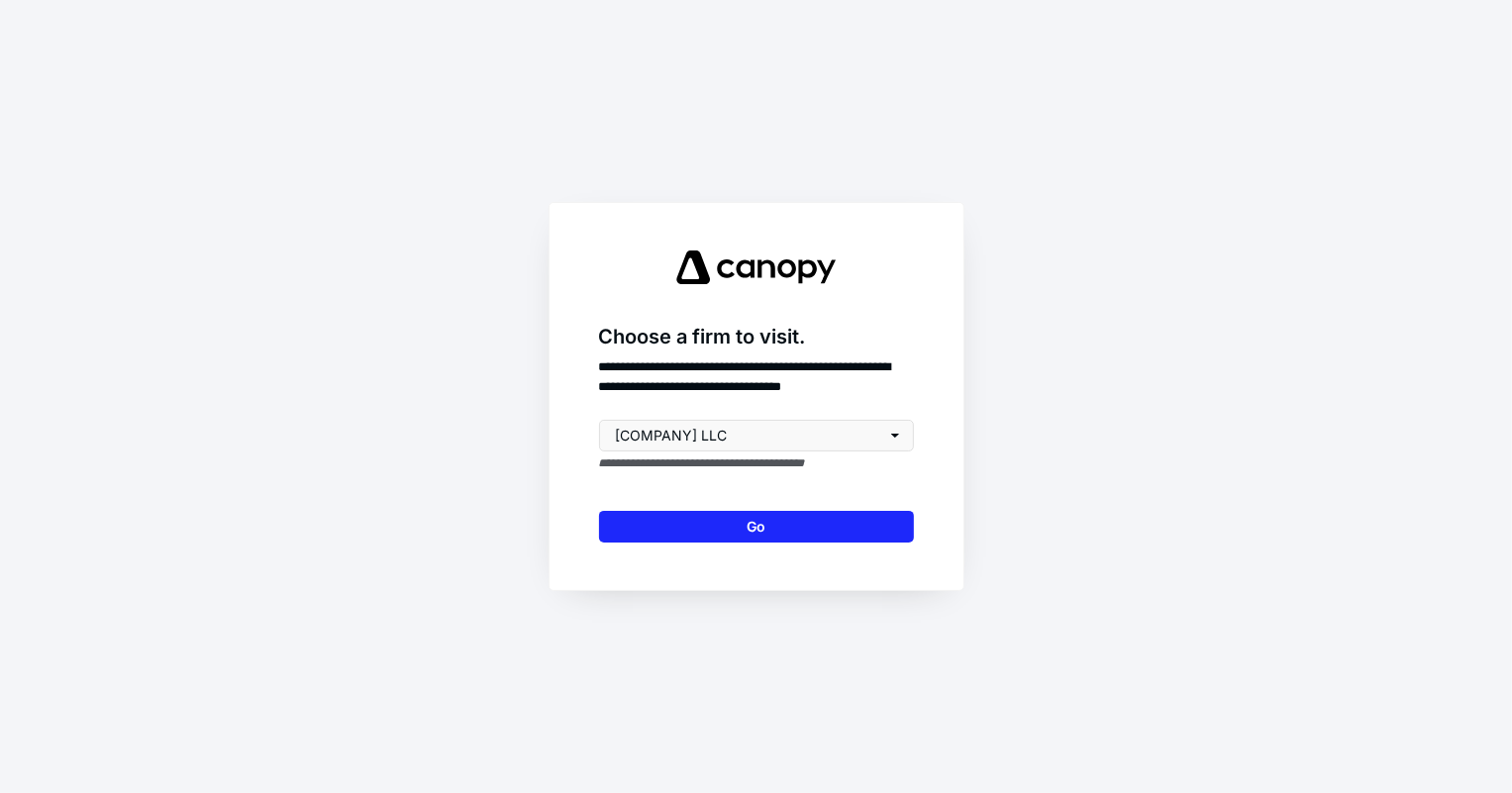 click on "Go" at bounding box center [756, 527] 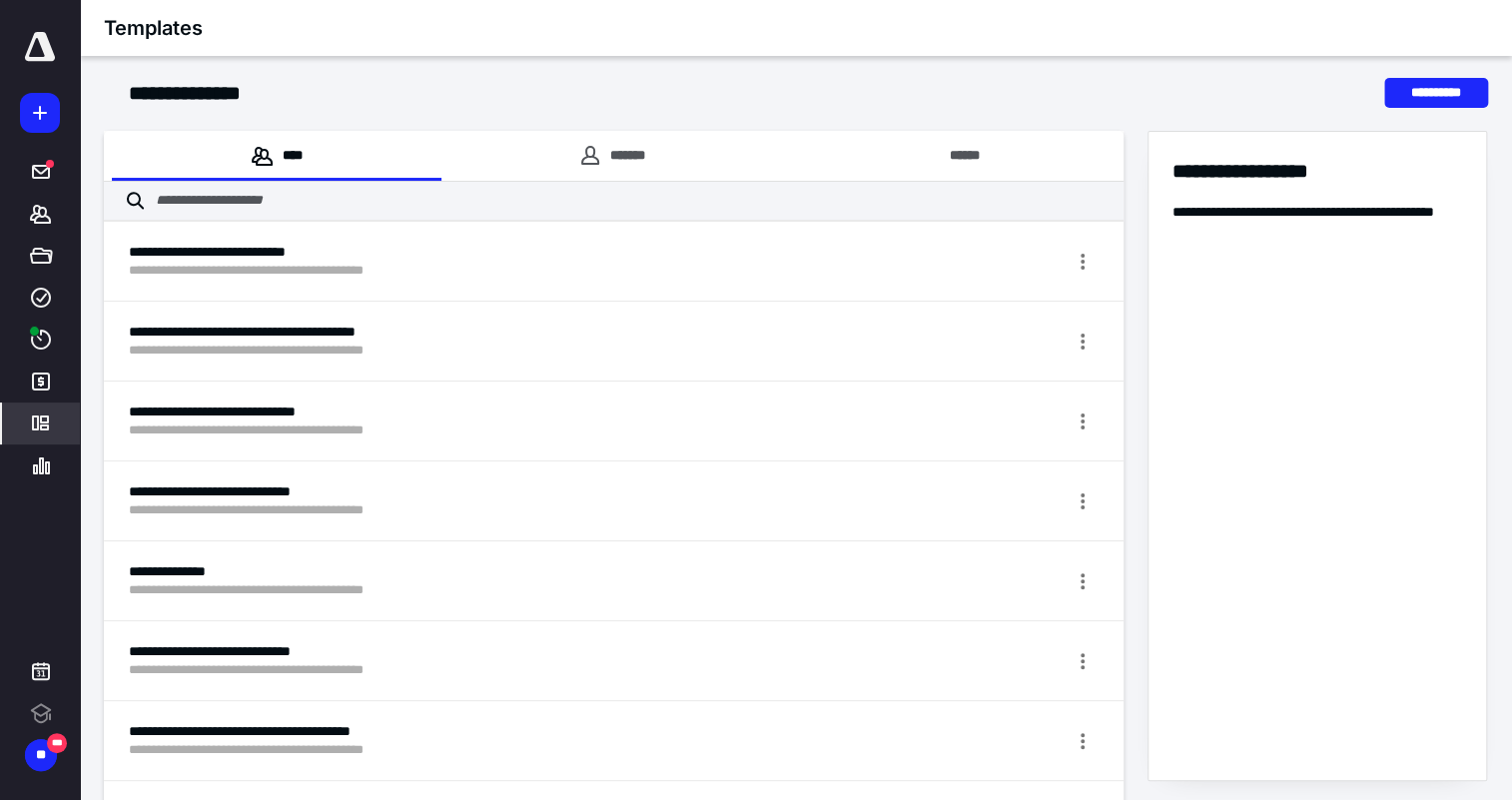 scroll, scrollTop: 0, scrollLeft: 0, axis: both 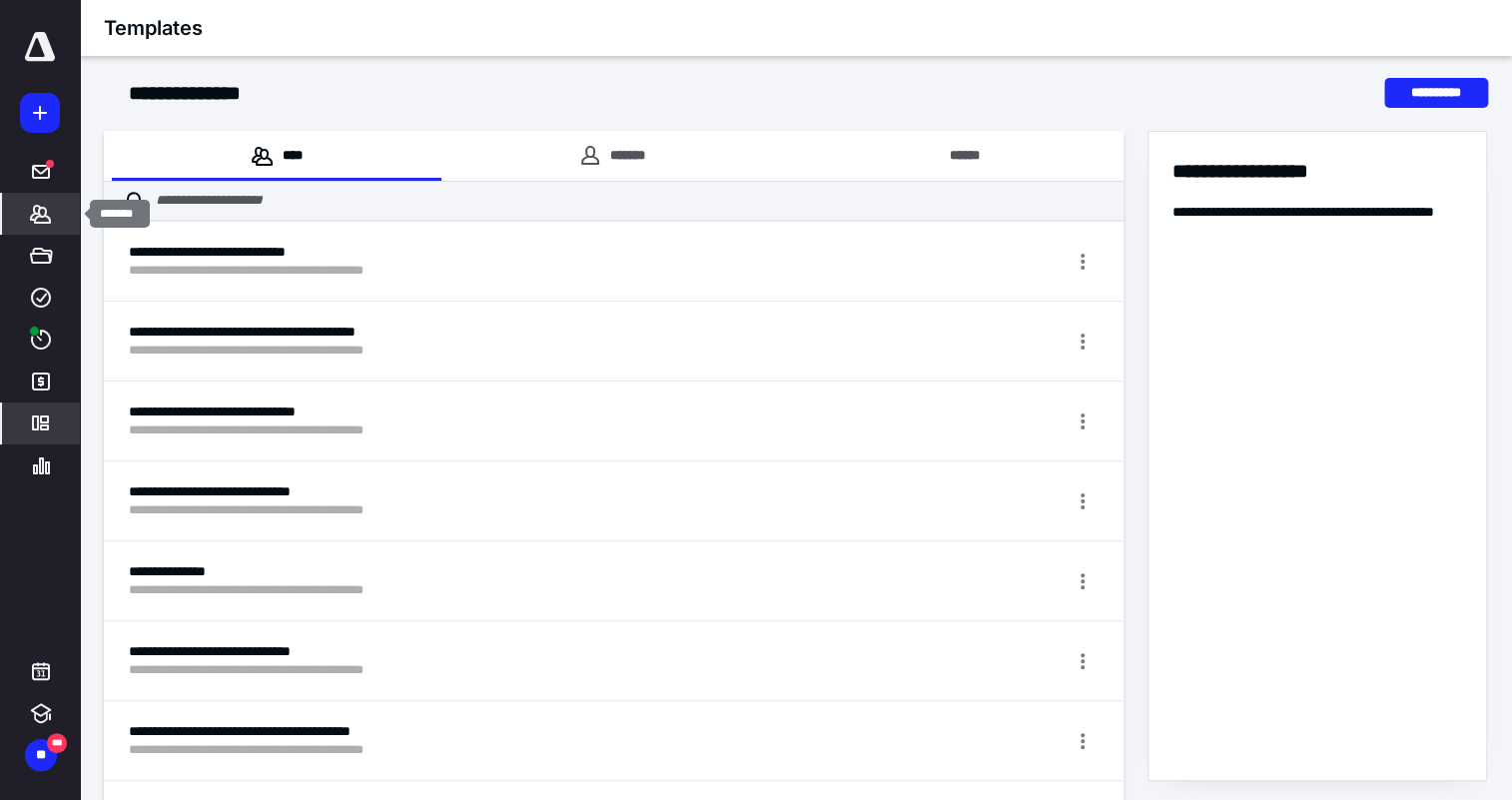 click 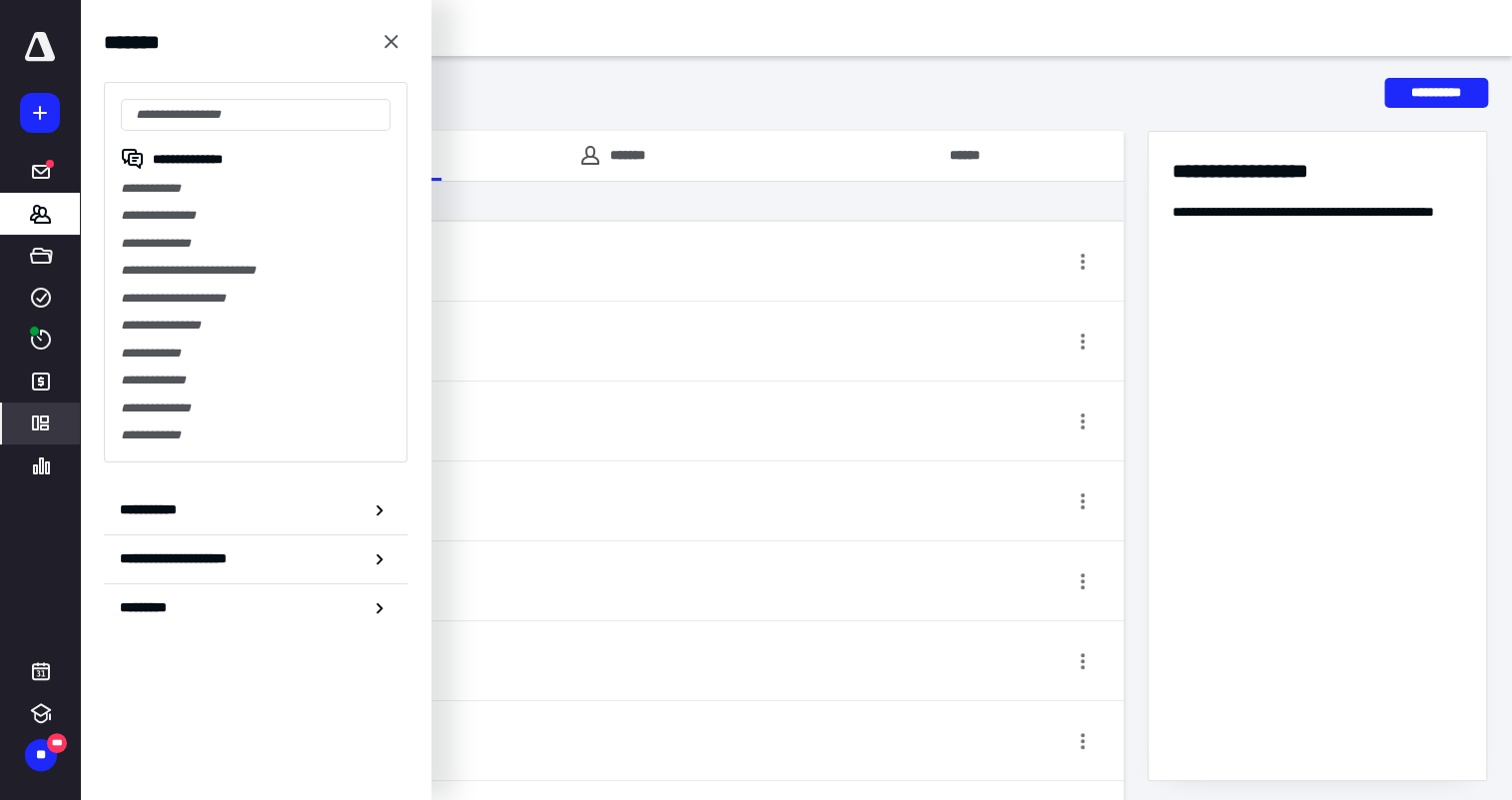 drag, startPoint x: 141, startPoint y: 187, endPoint x: 232, endPoint y: 210, distance: 93.8616 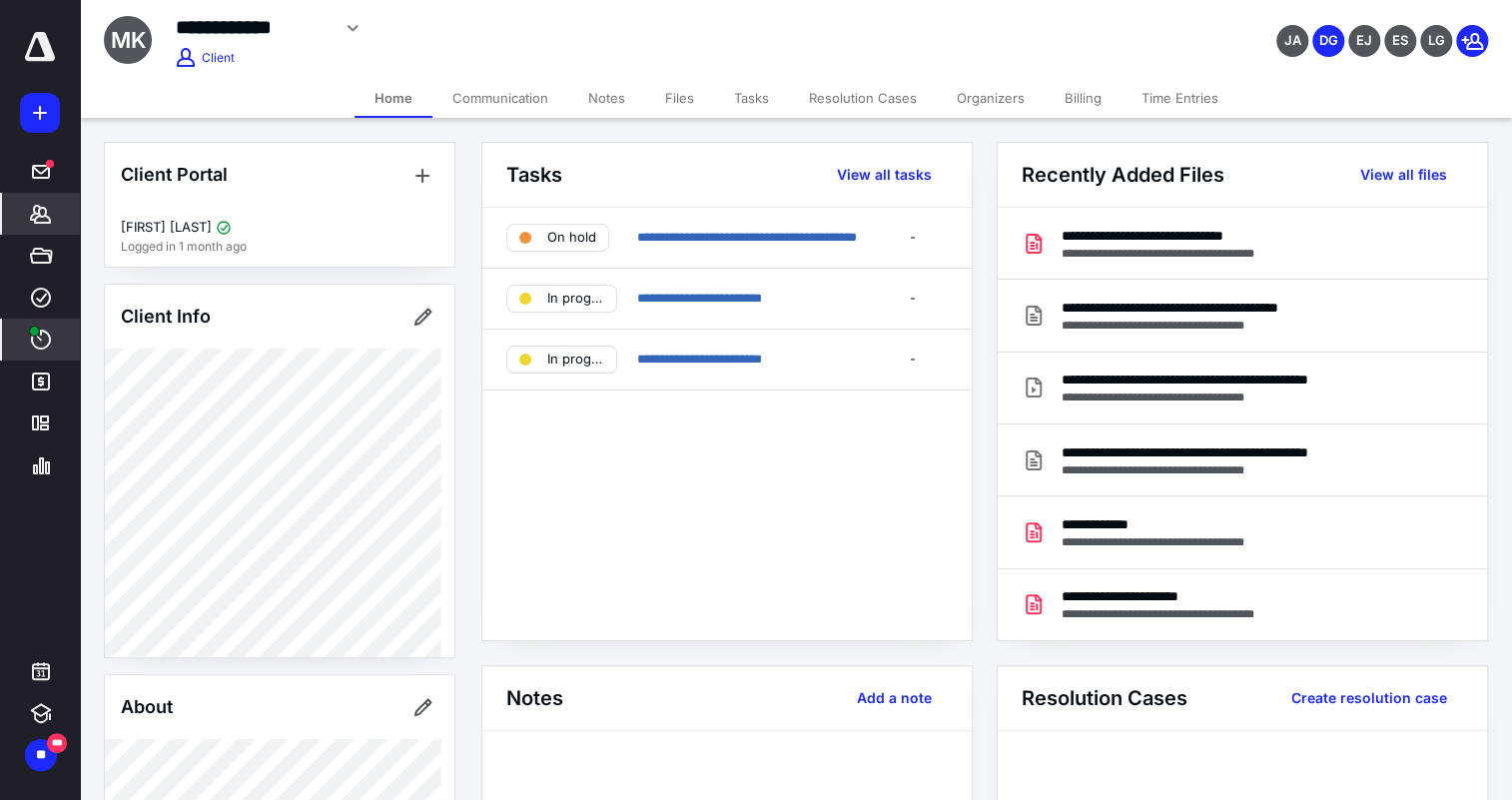 click 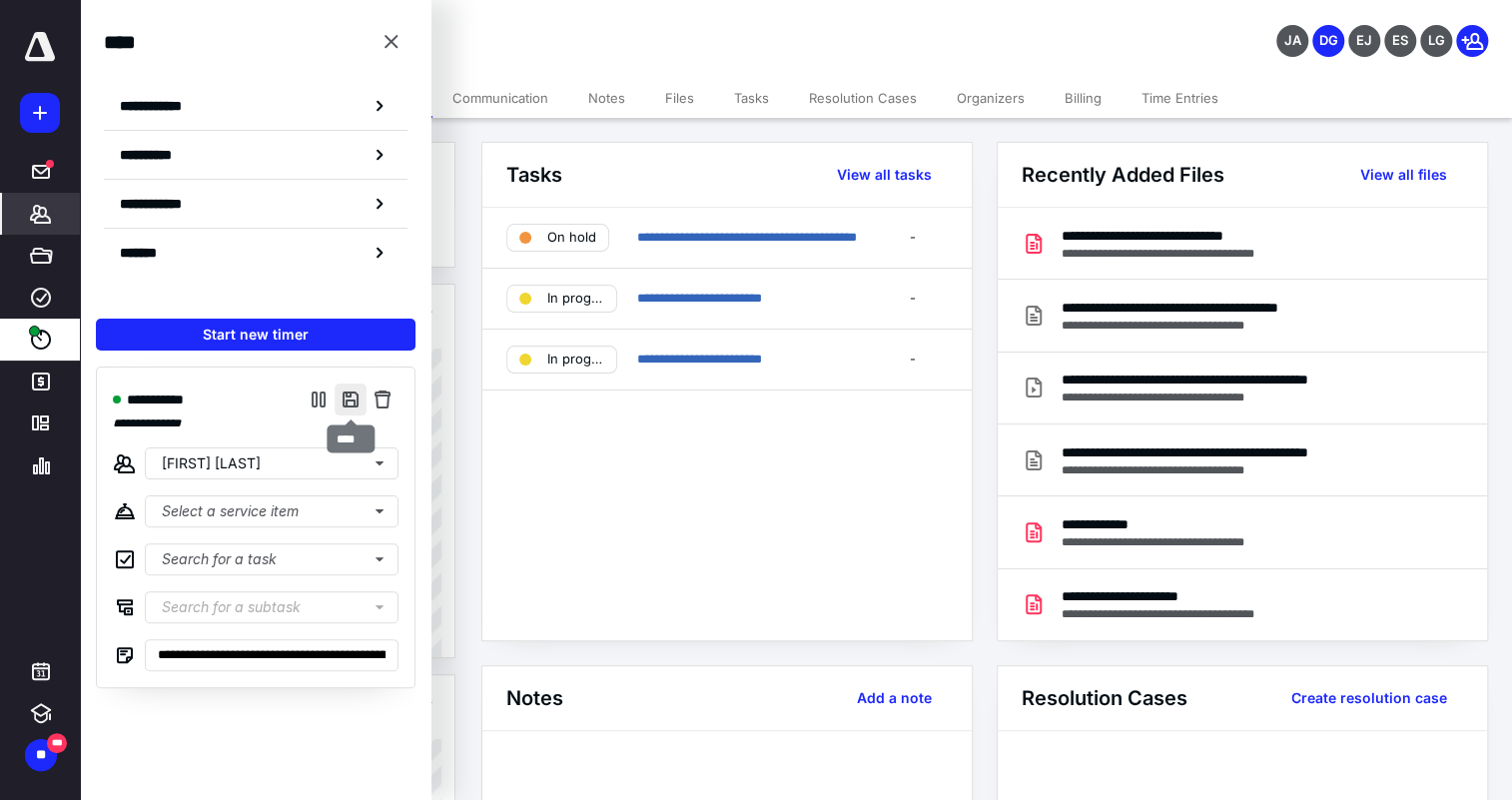 click at bounding box center [351, 400] 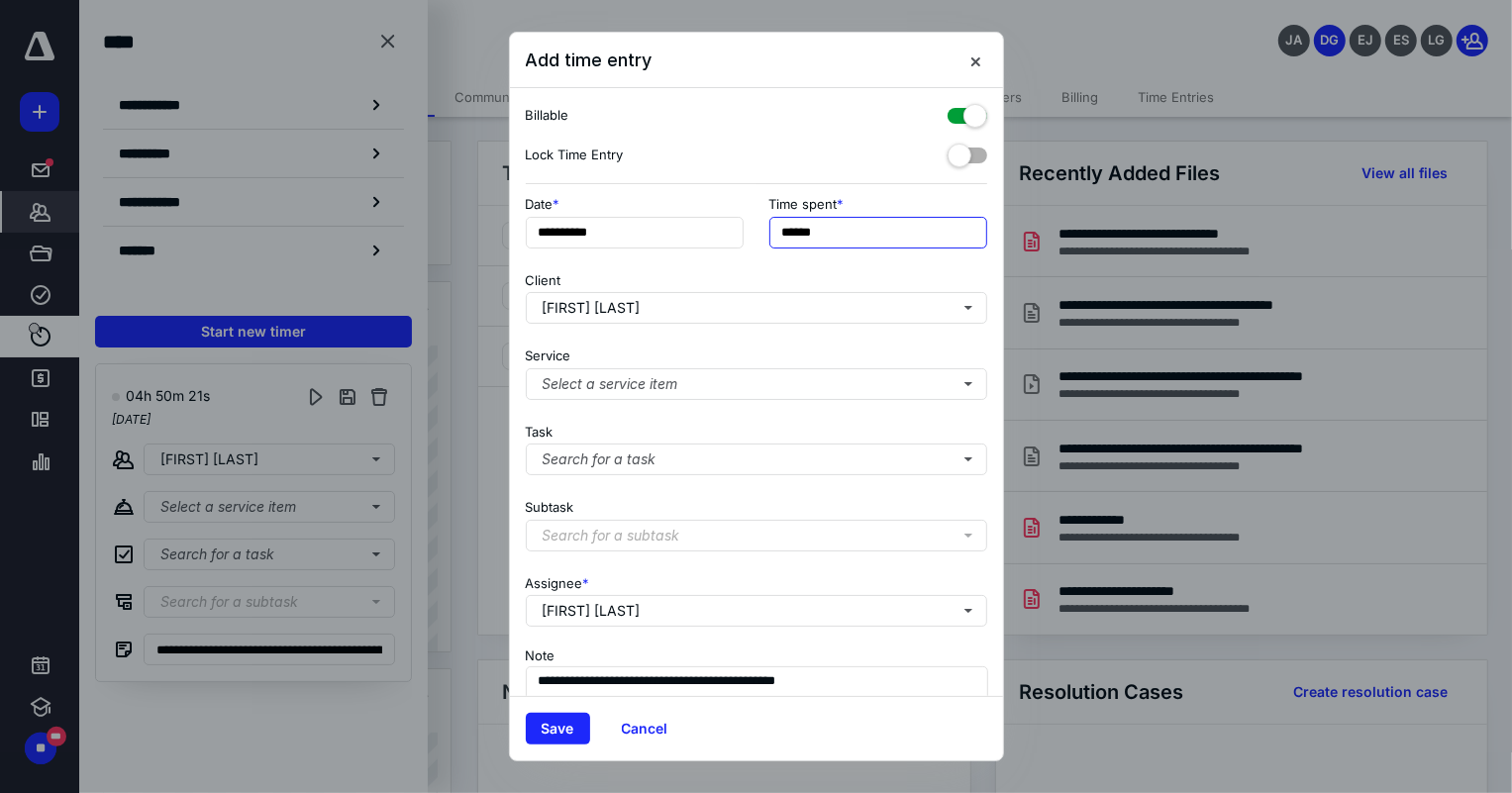 click on "******" at bounding box center (878, 233) 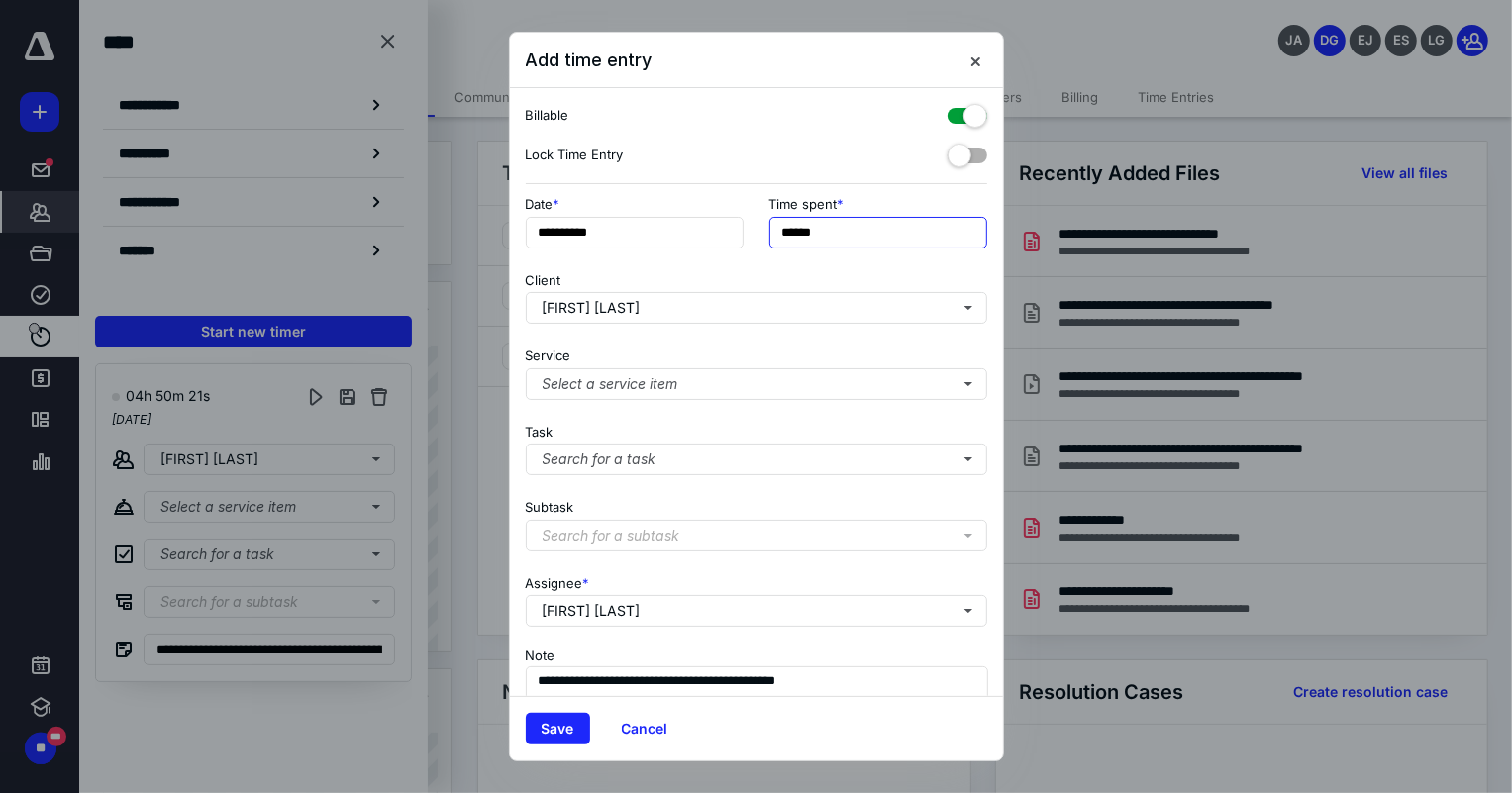 click on "******" at bounding box center (878, 233) 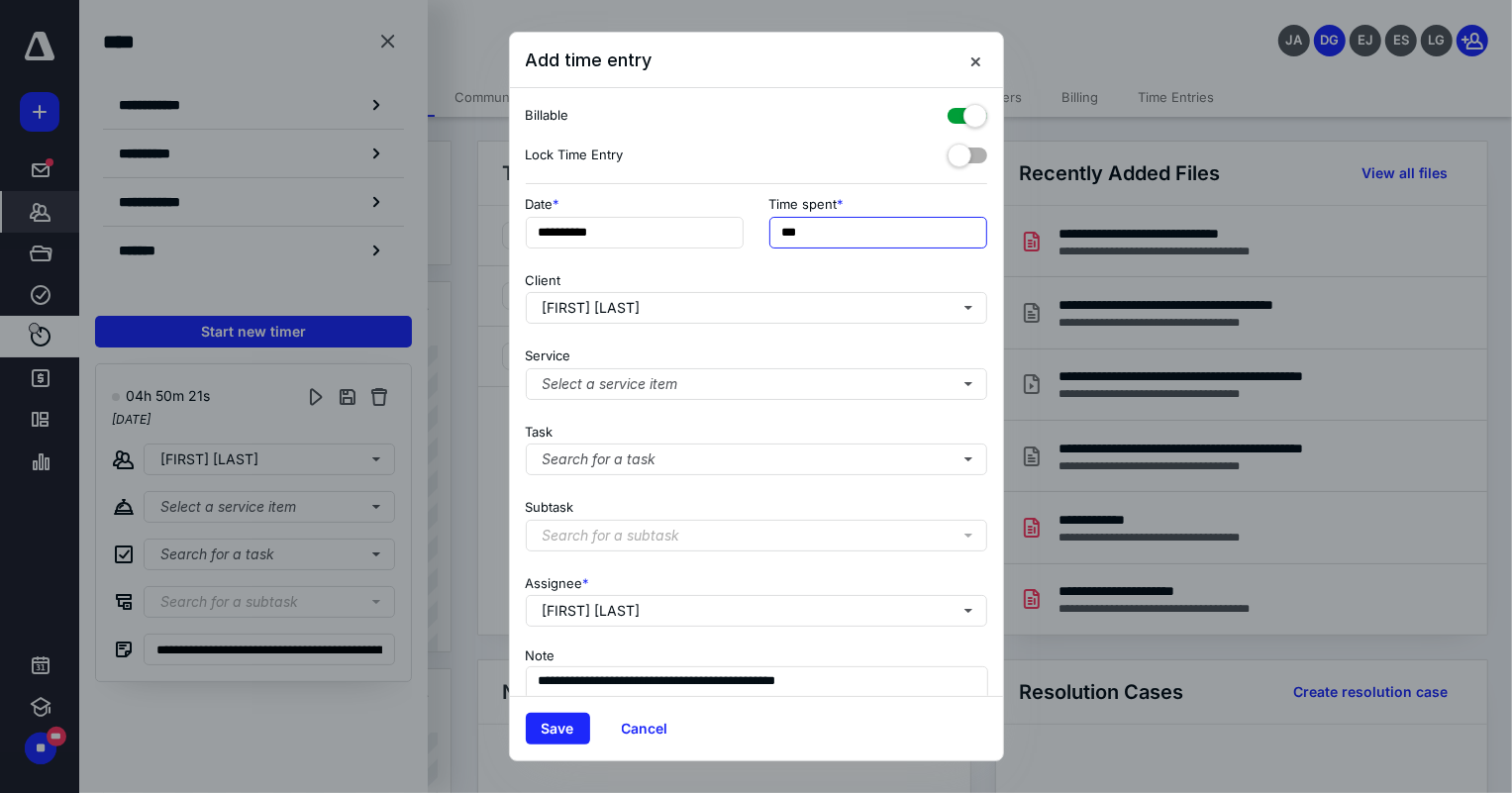 type on "***" 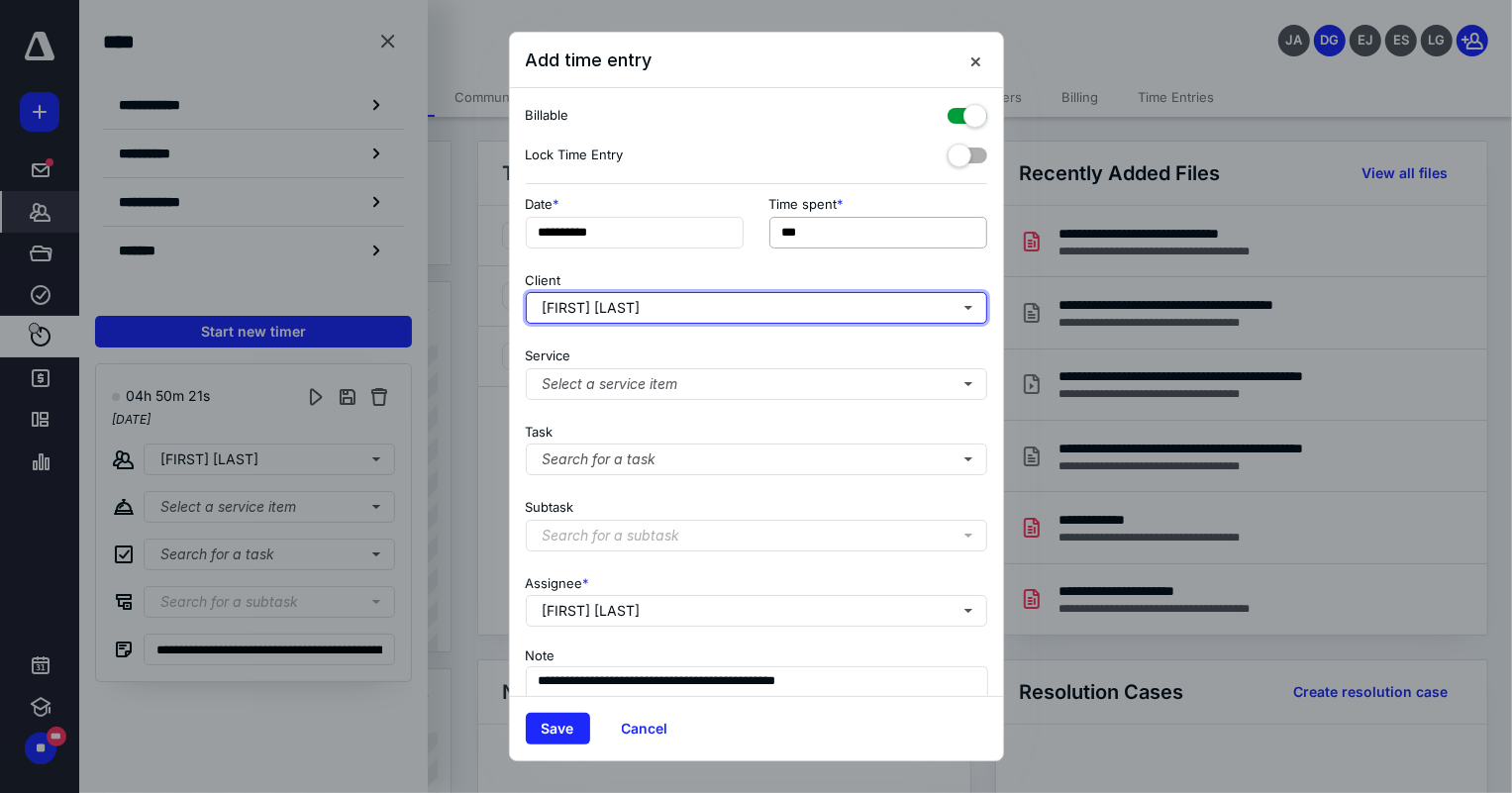 type 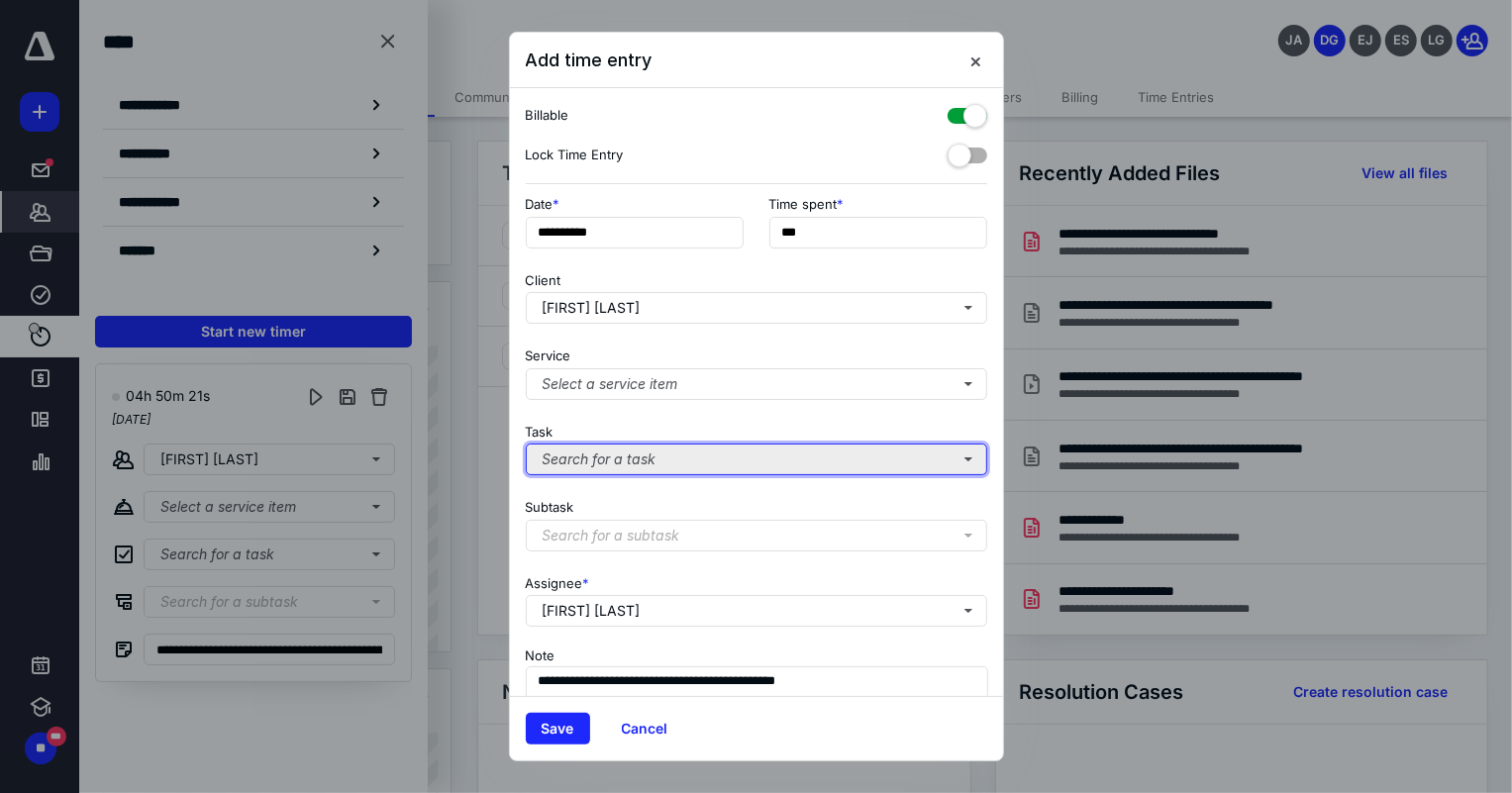 click on "Search for a task" at bounding box center (756, 459) 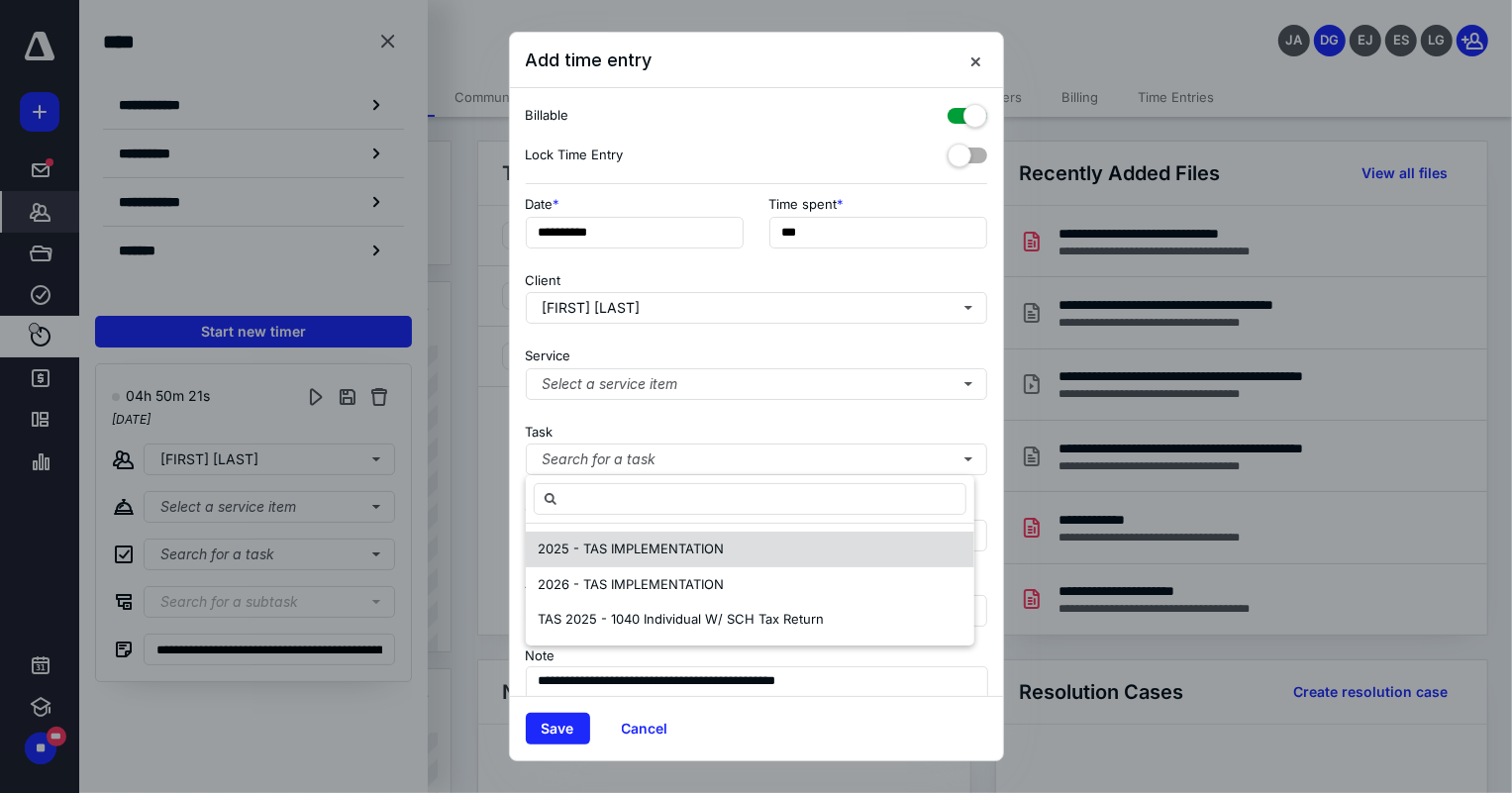 click on "2025 - TAS IMPLEMENTATION" at bounding box center (631, 548) 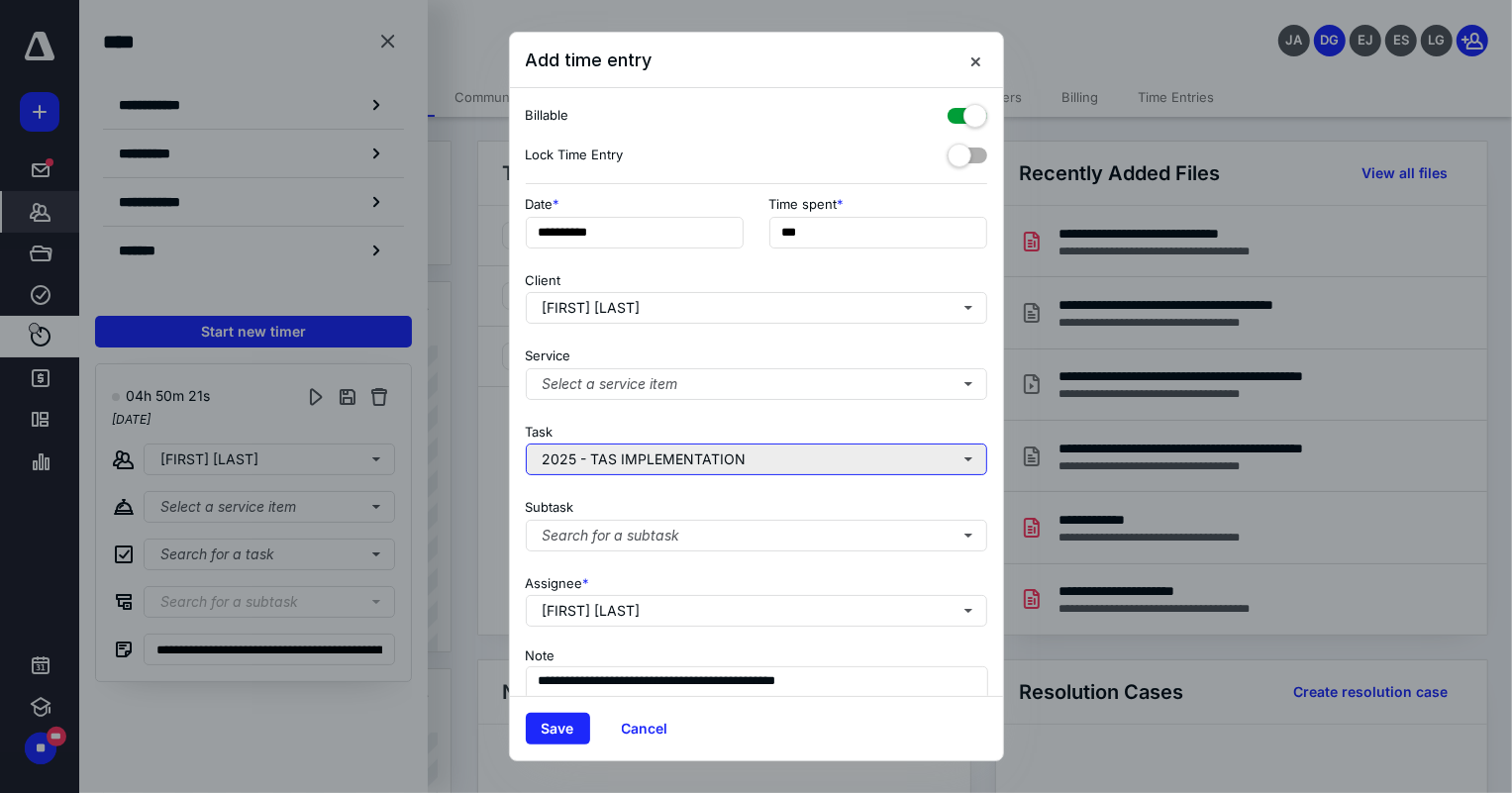 click on "2025 - TAS IMPLEMENTATION" at bounding box center (756, 459) 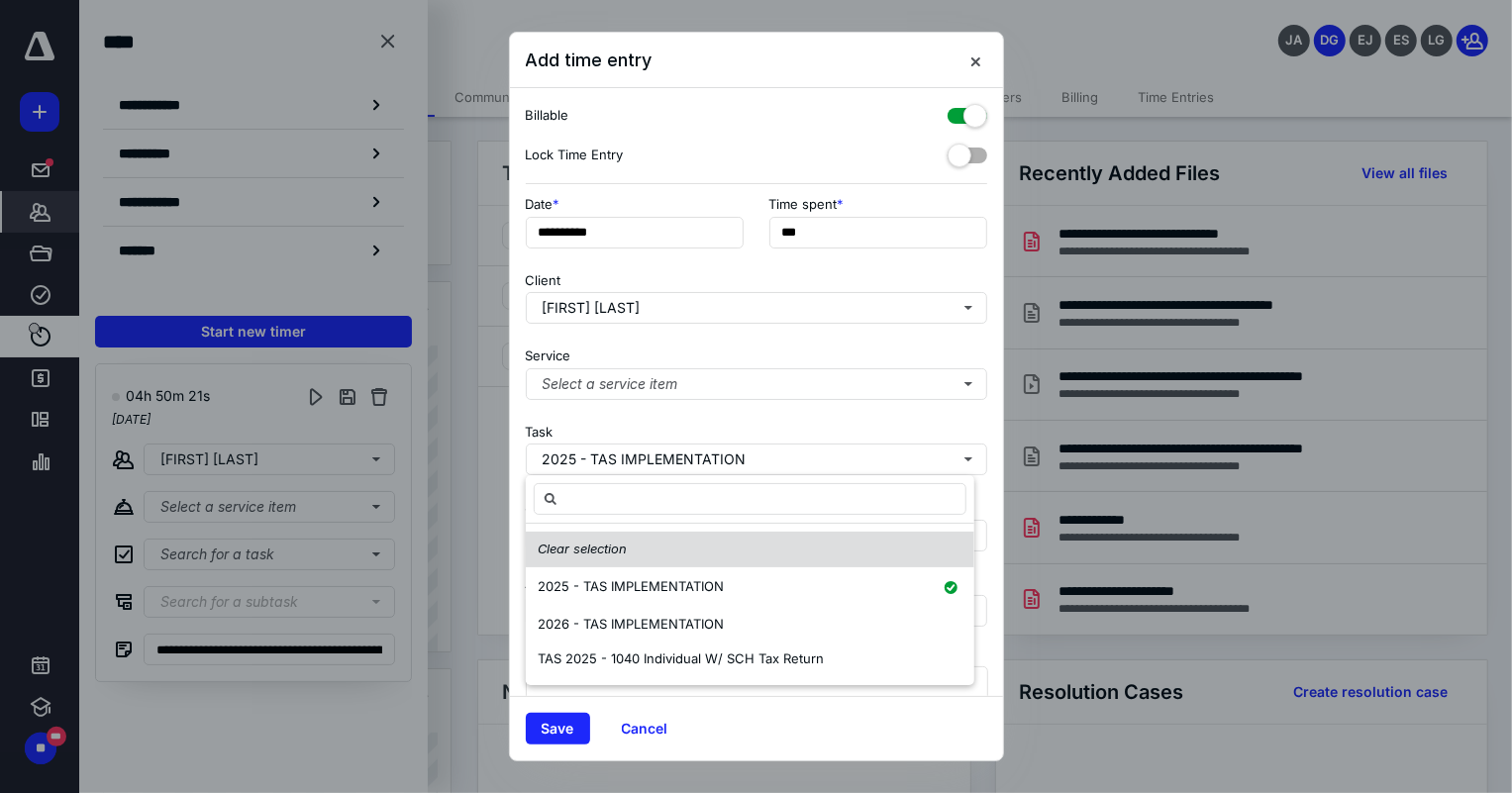 click on "Clear selection" at bounding box center [750, 549] 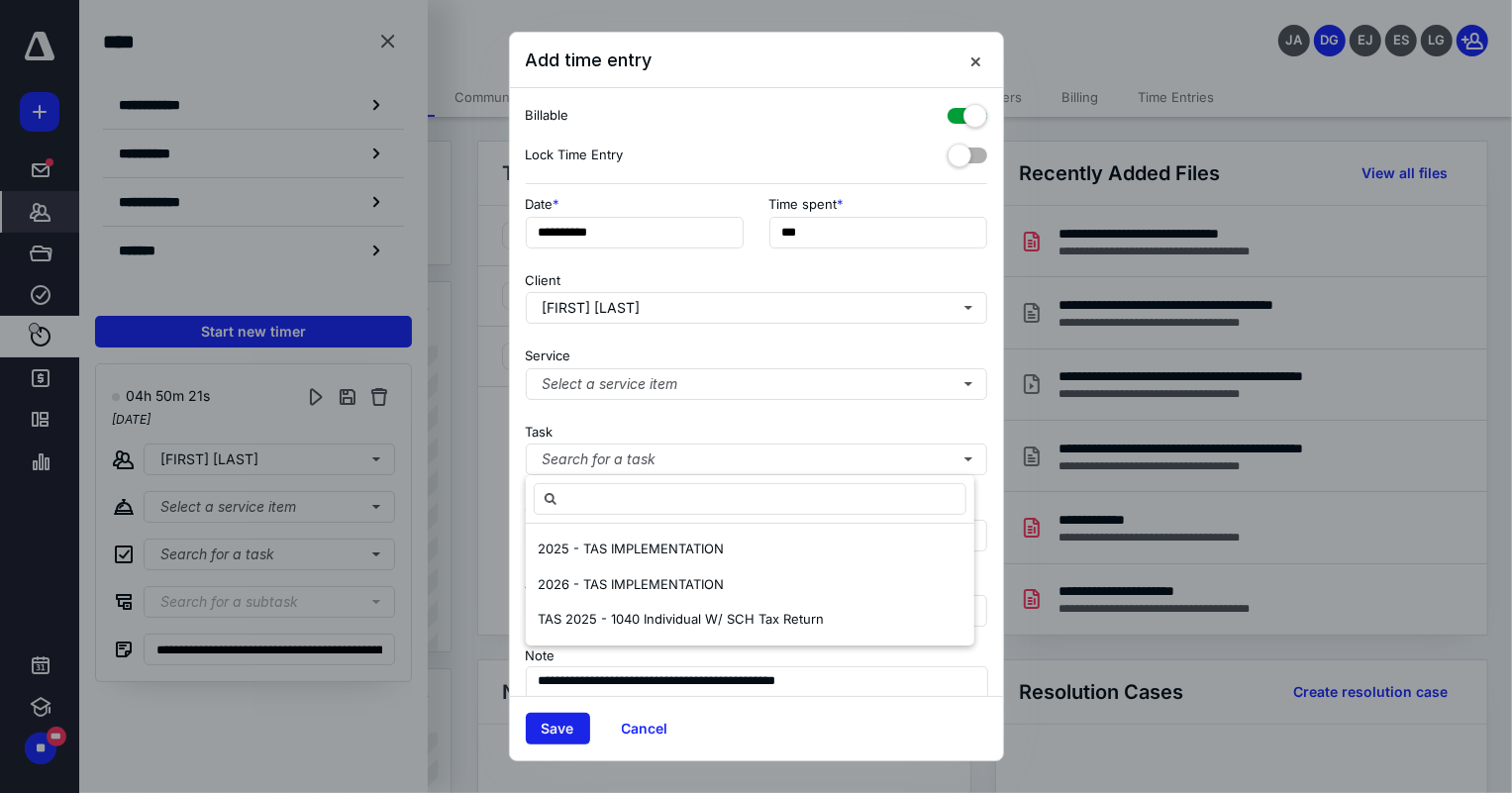 click on "Save" at bounding box center [557, 729] 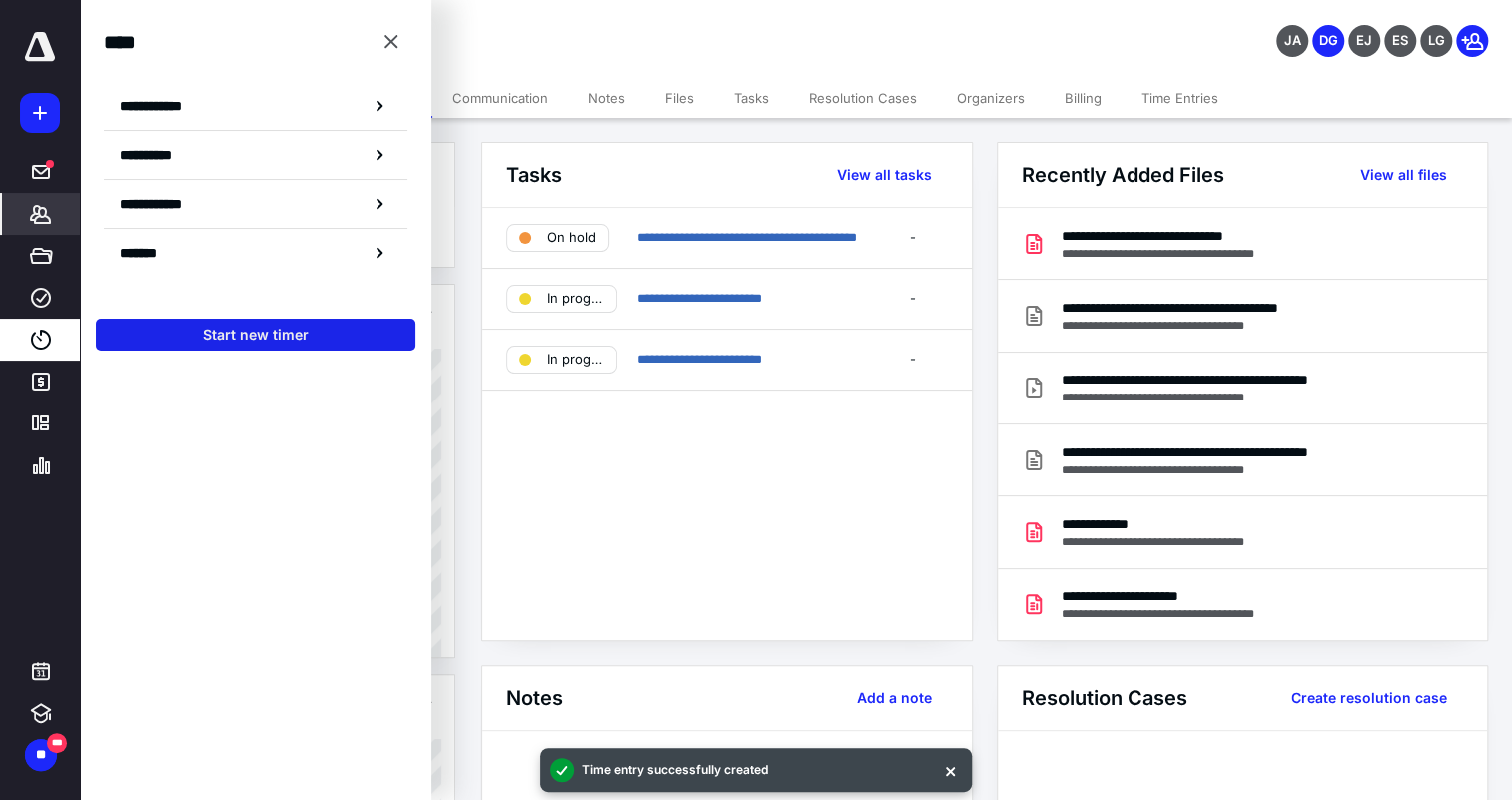 click on "Start new timer" at bounding box center [256, 335] 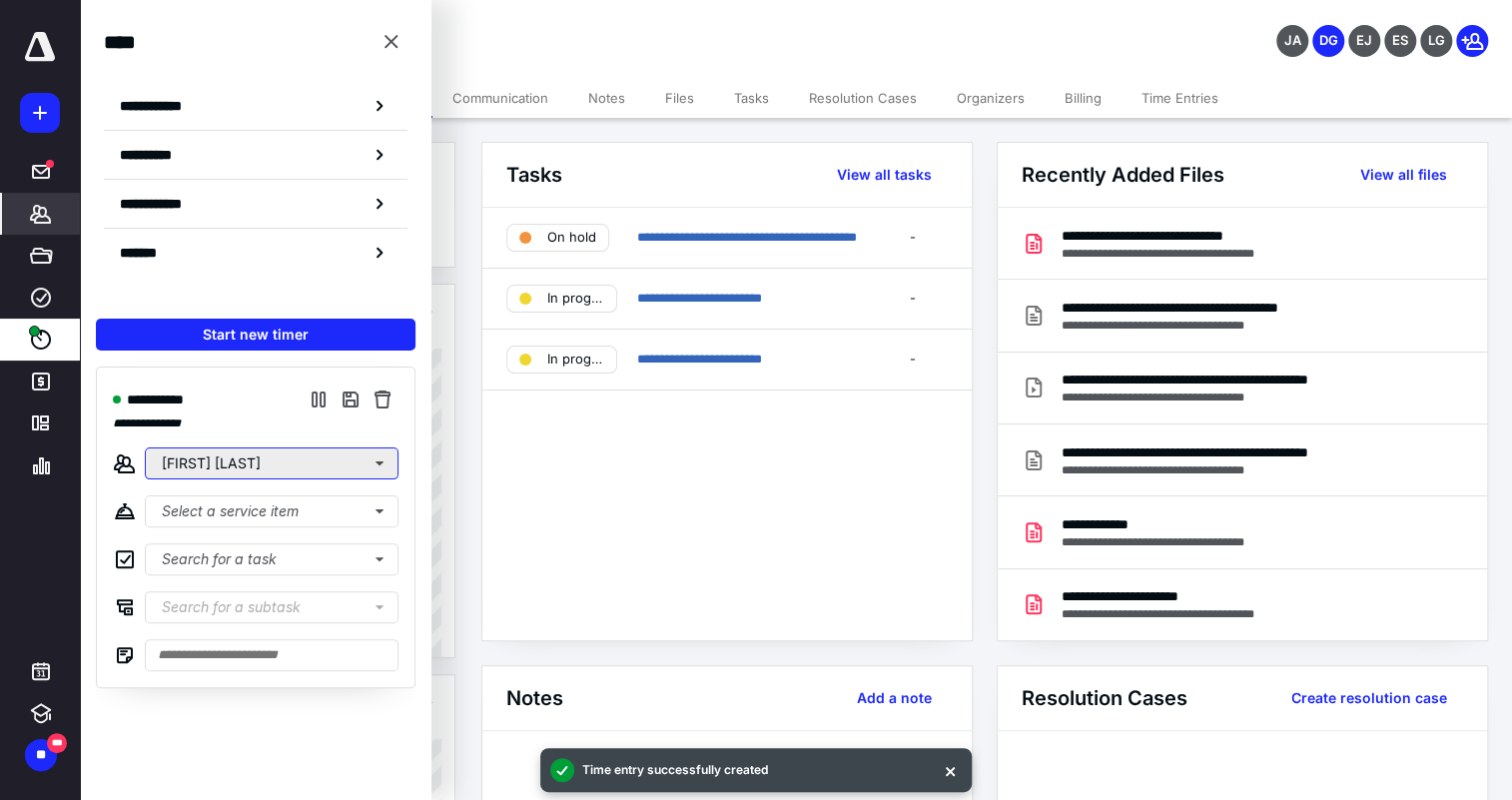 click on "[FIRST] [LAST]" at bounding box center (272, 463) 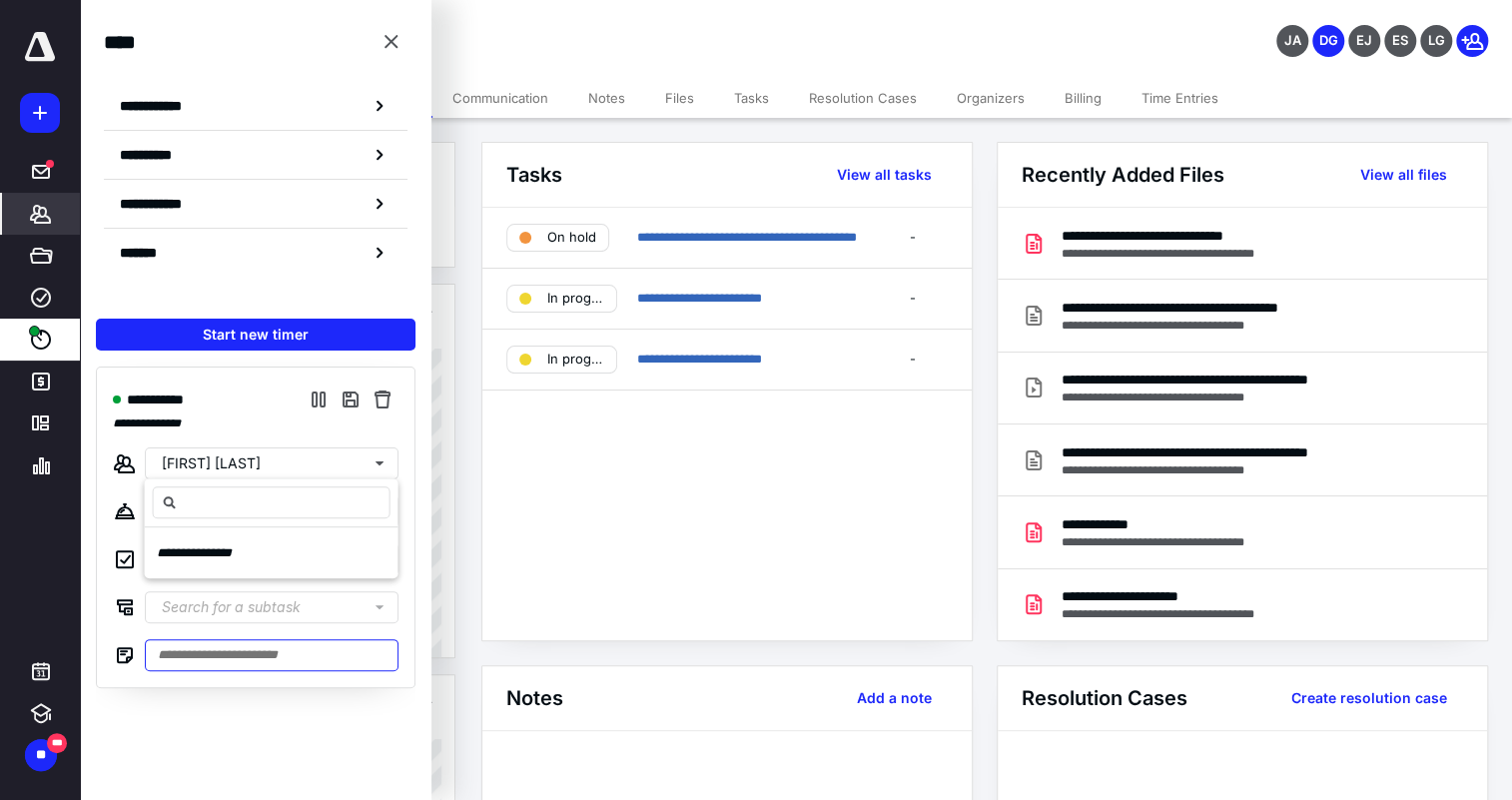 click at bounding box center (272, 655) 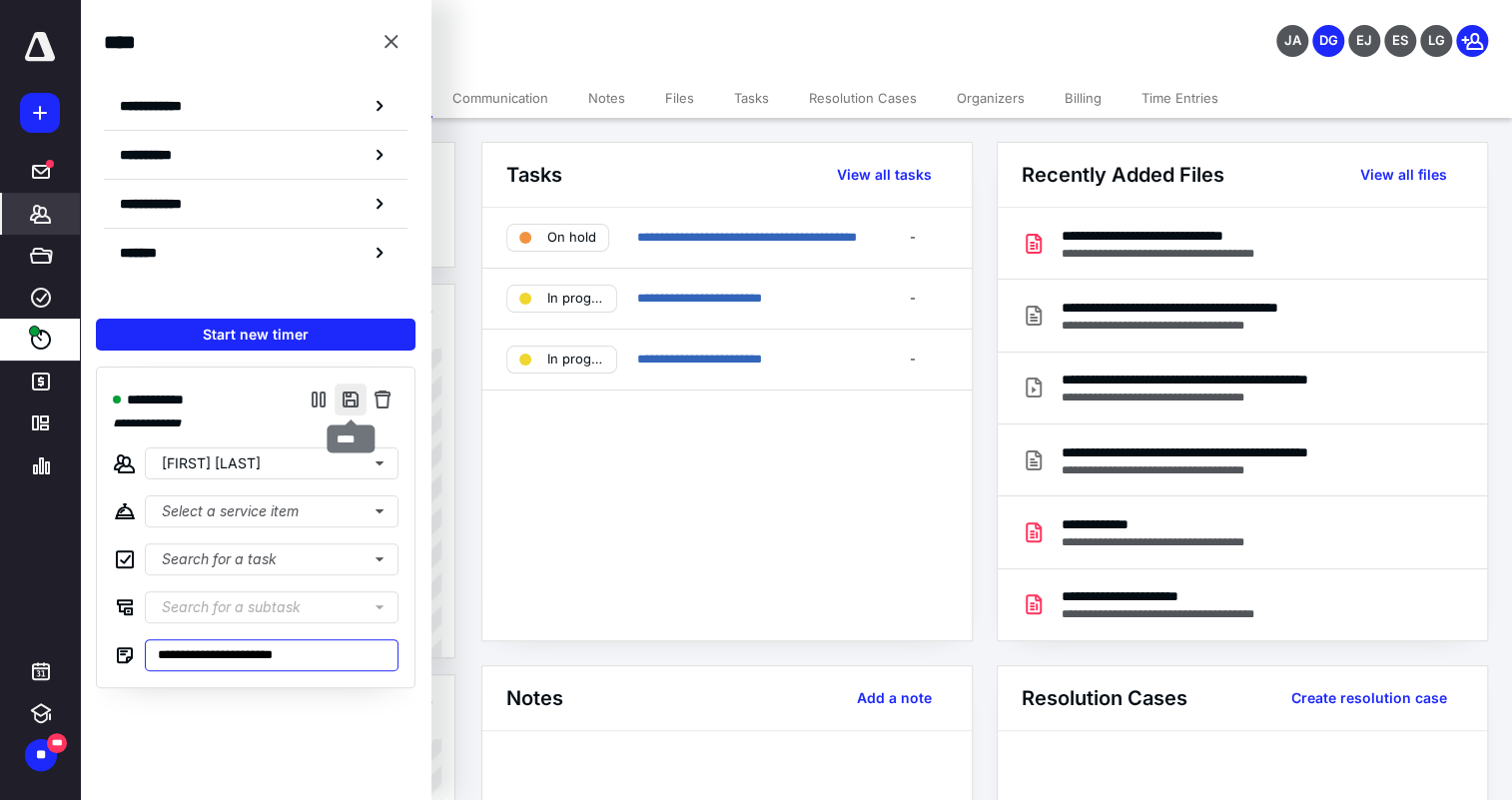 type on "**********" 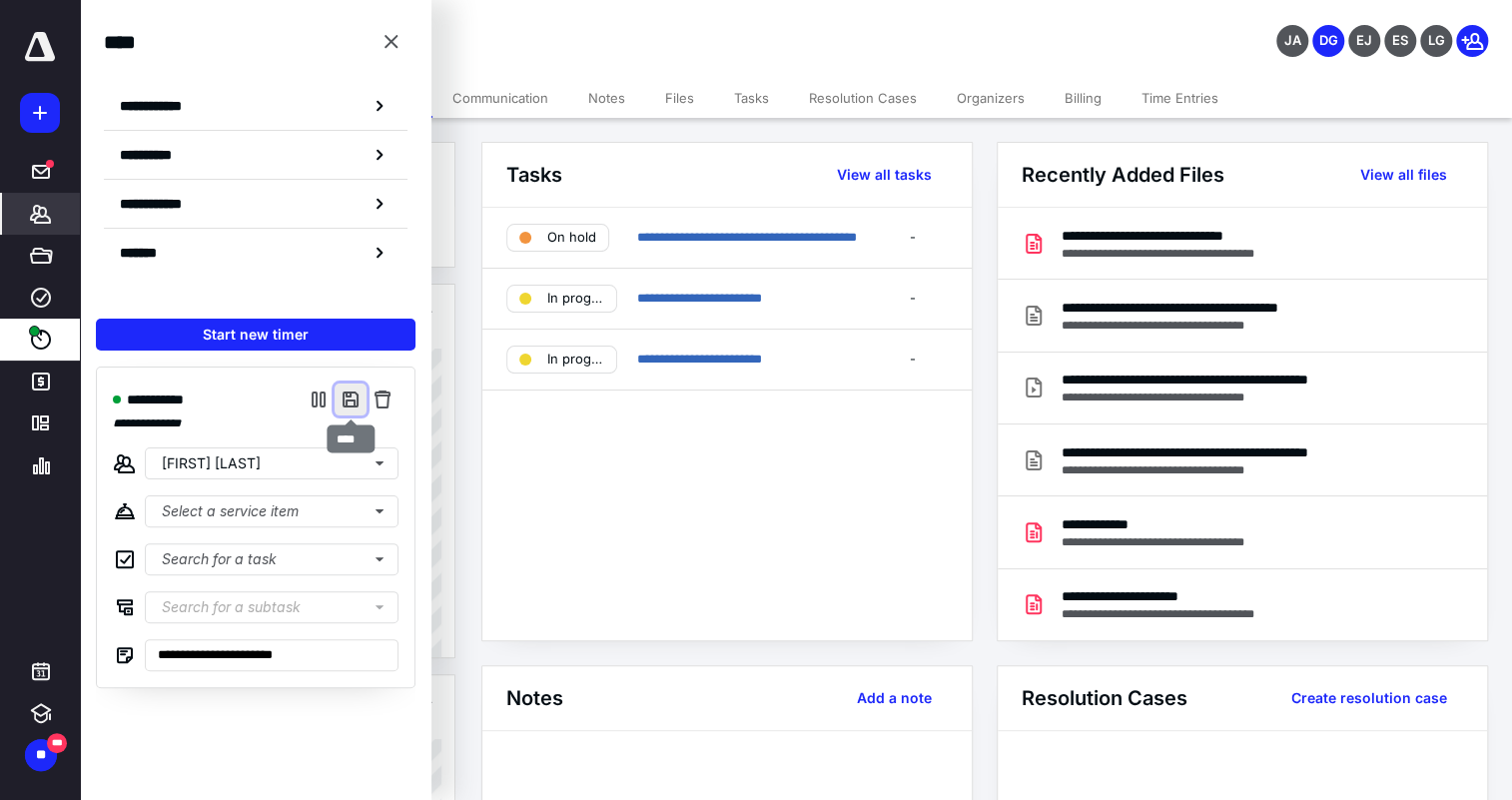 click at bounding box center (351, 400) 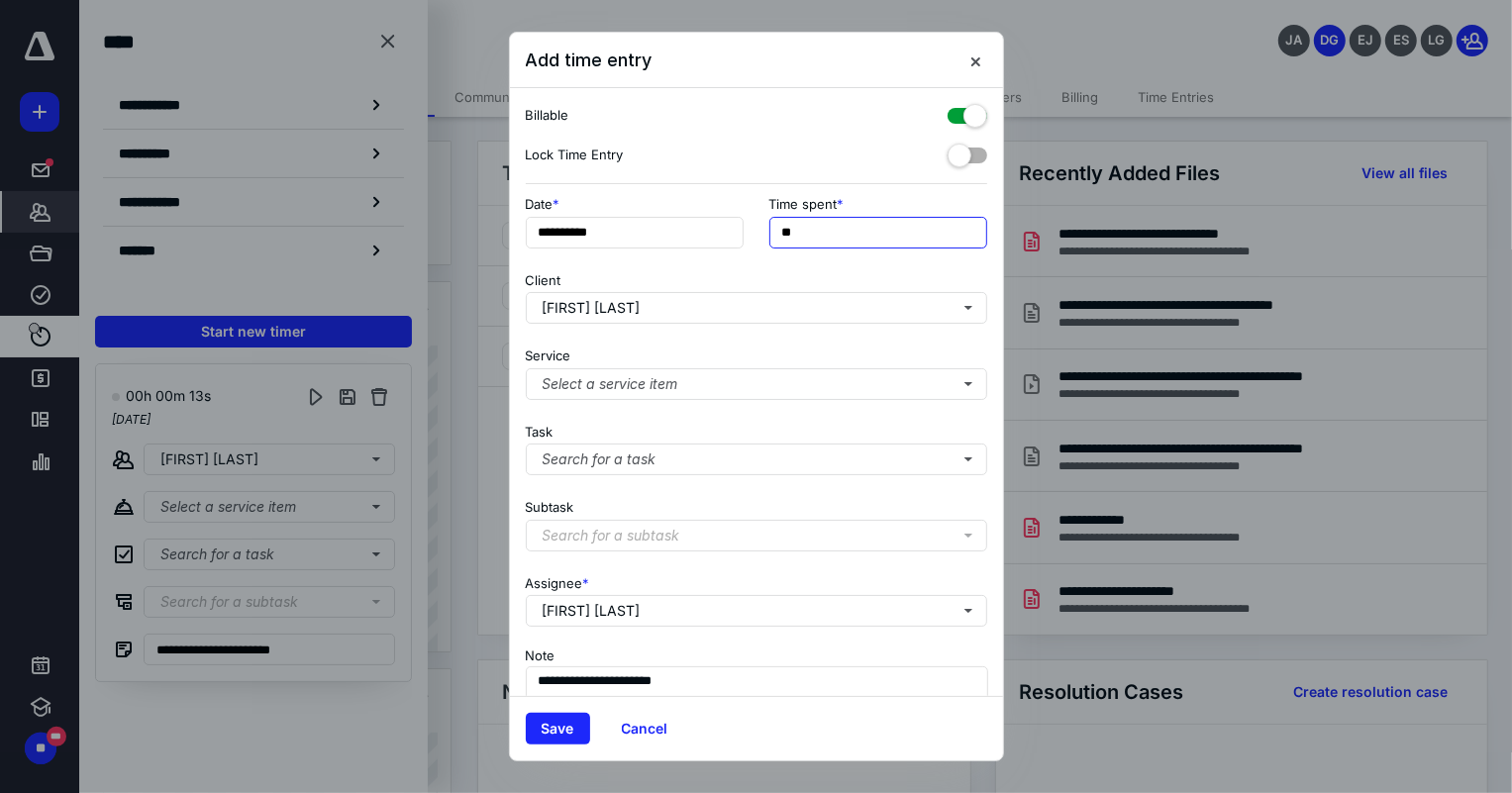 click on "**" at bounding box center [878, 233] 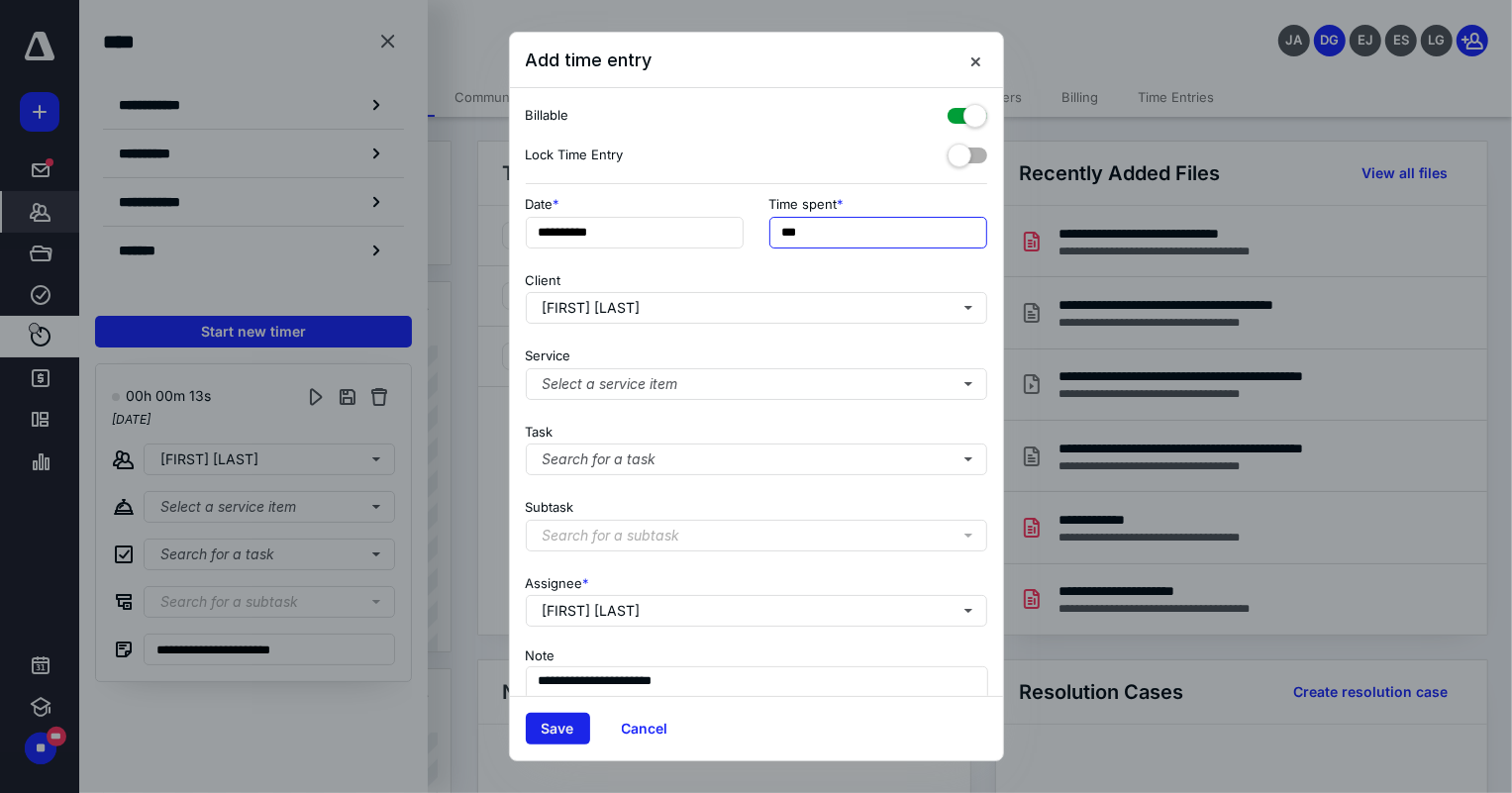 type on "***" 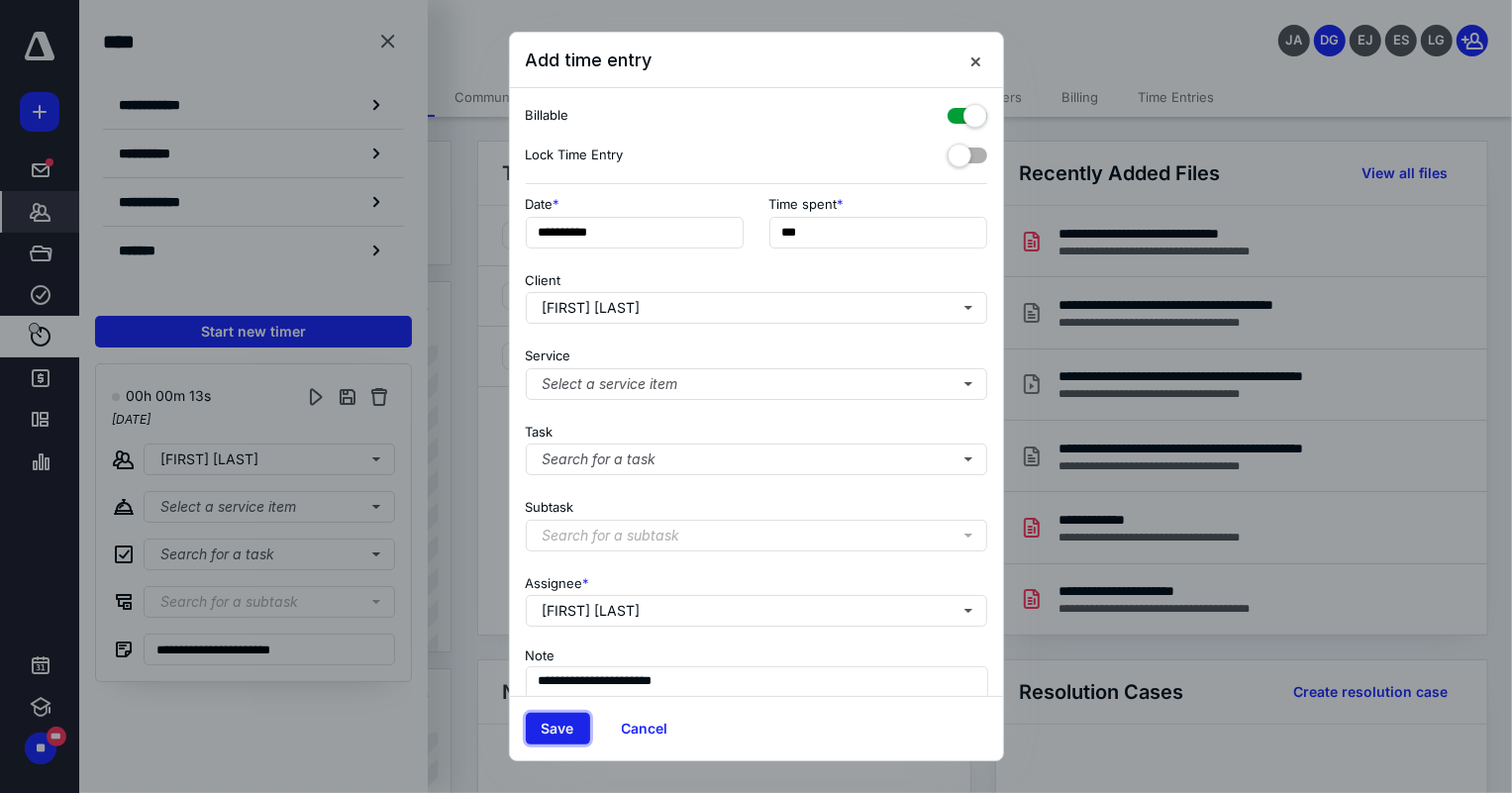 click on "Save" at bounding box center (557, 729) 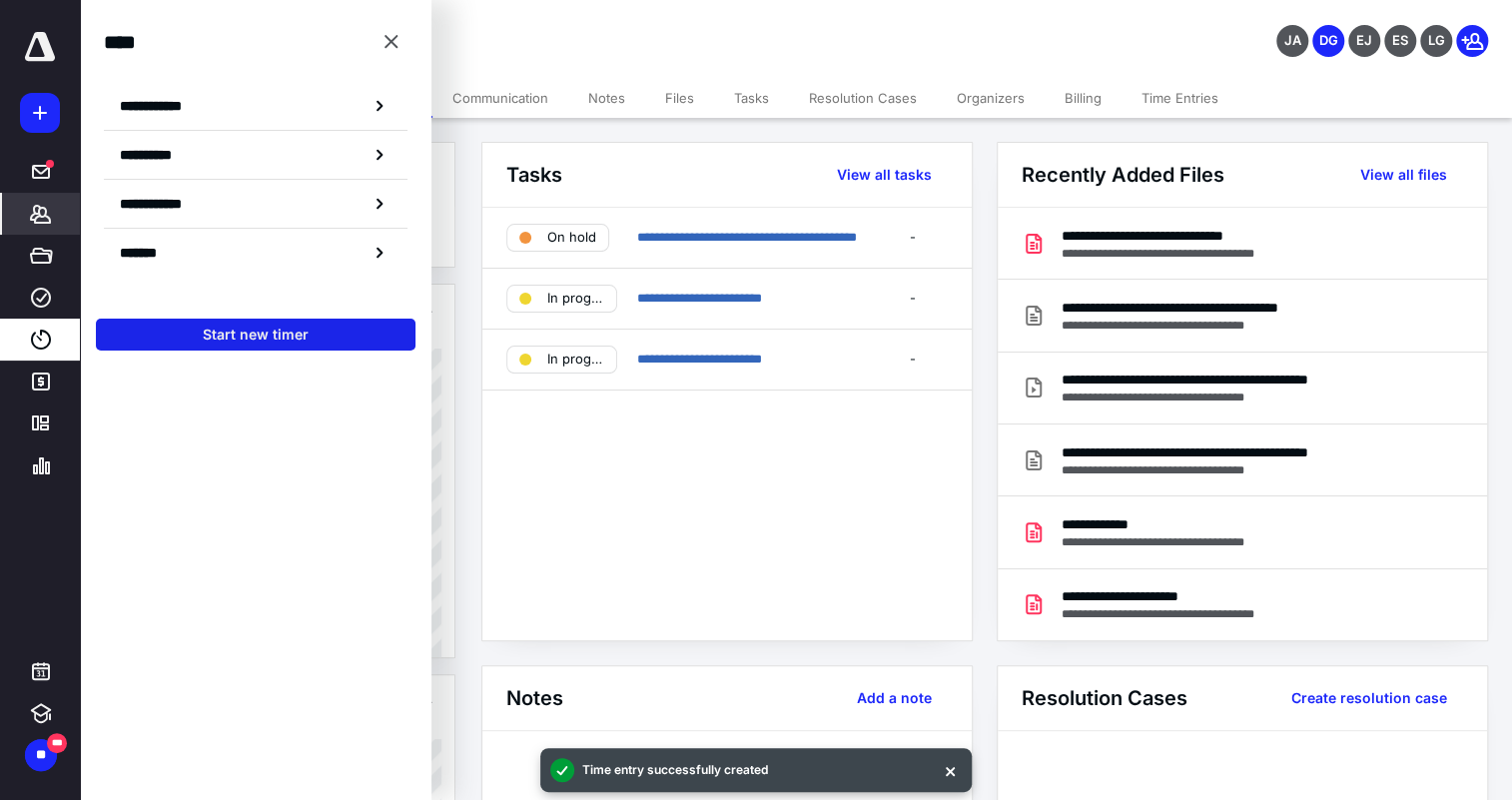 click on "Start new timer" at bounding box center [256, 335] 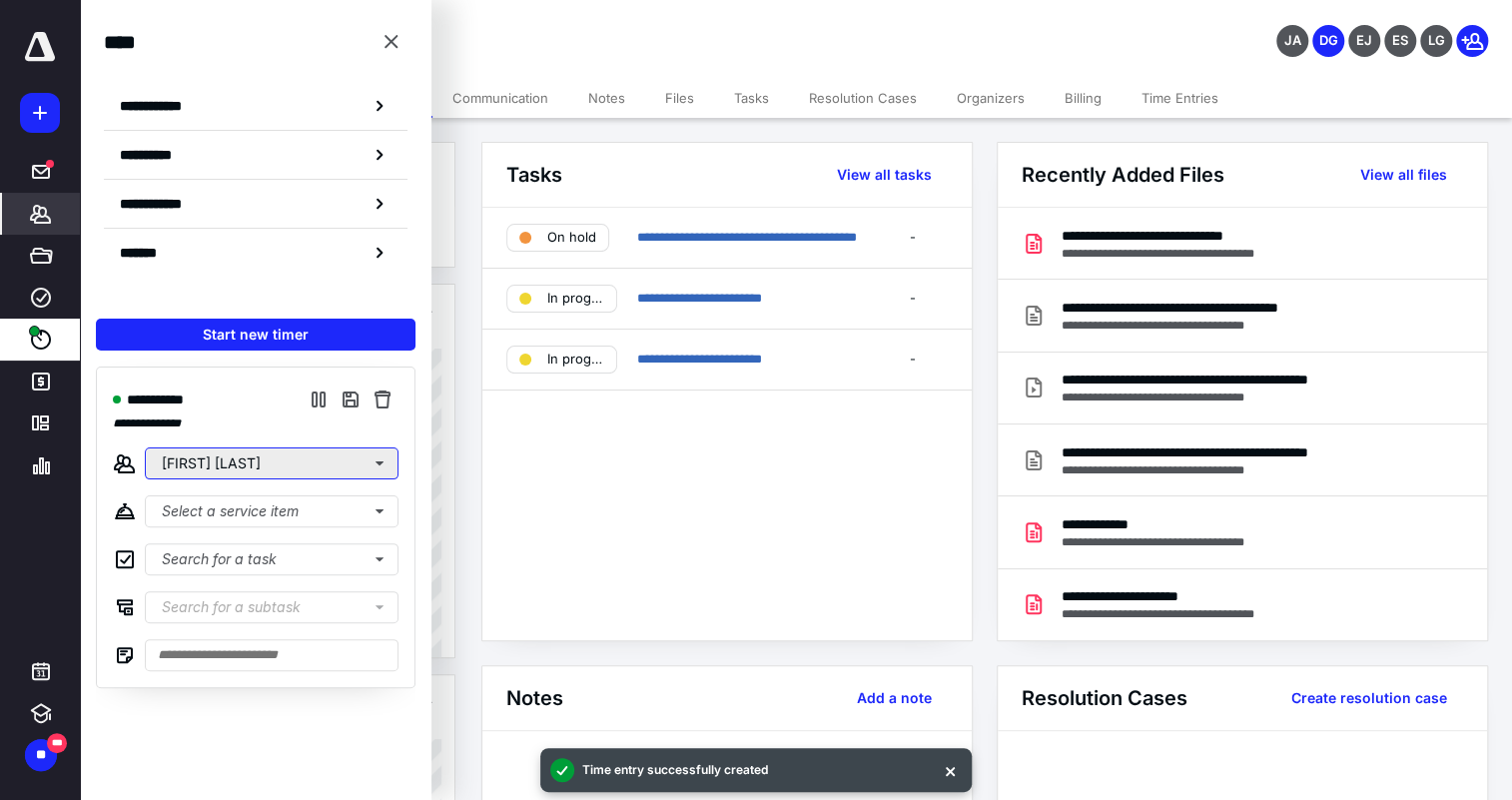 click on "[FIRST] [LAST]" at bounding box center (272, 463) 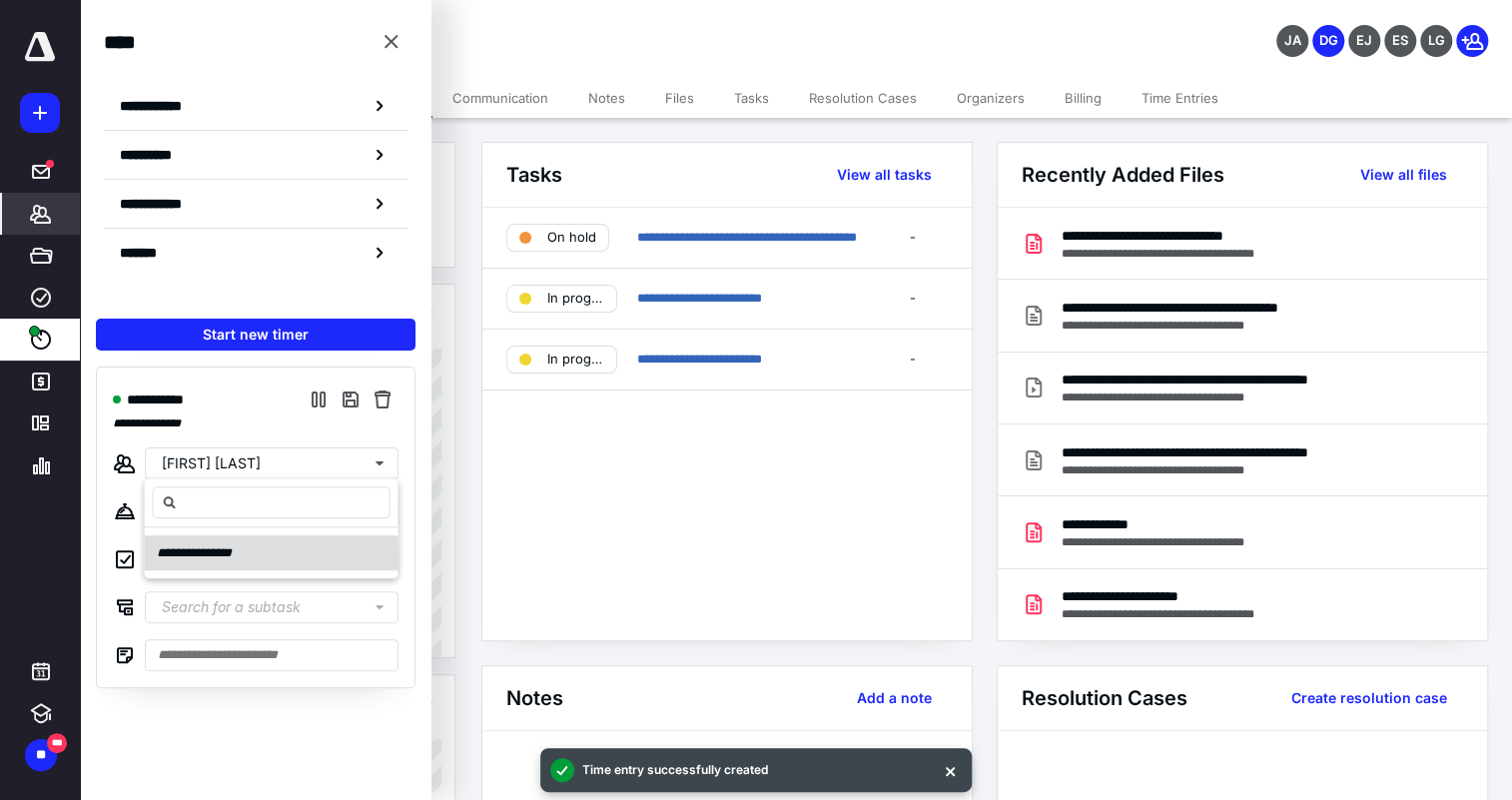 click on "**********" at bounding box center (203, 552) 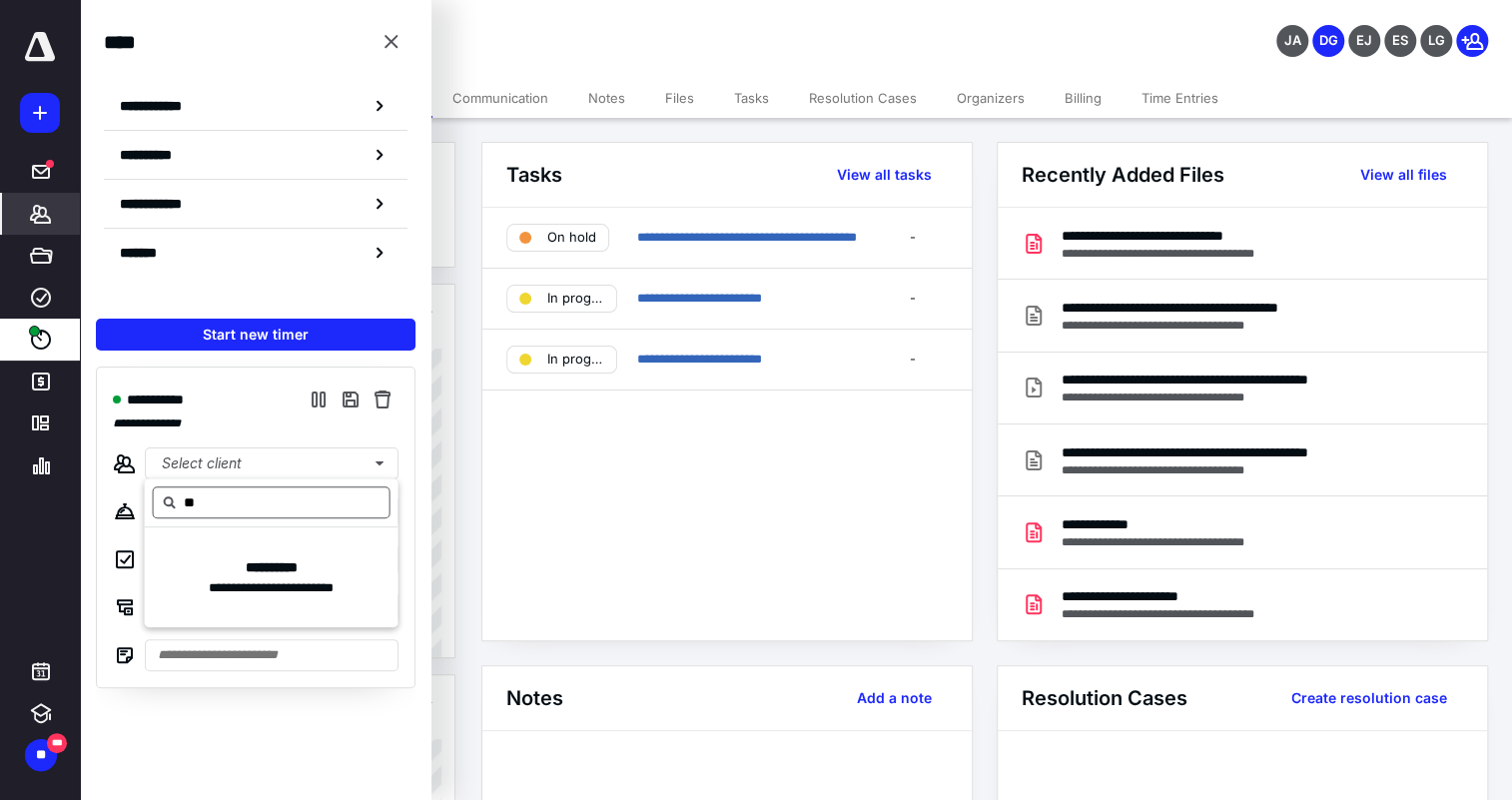type on "*" 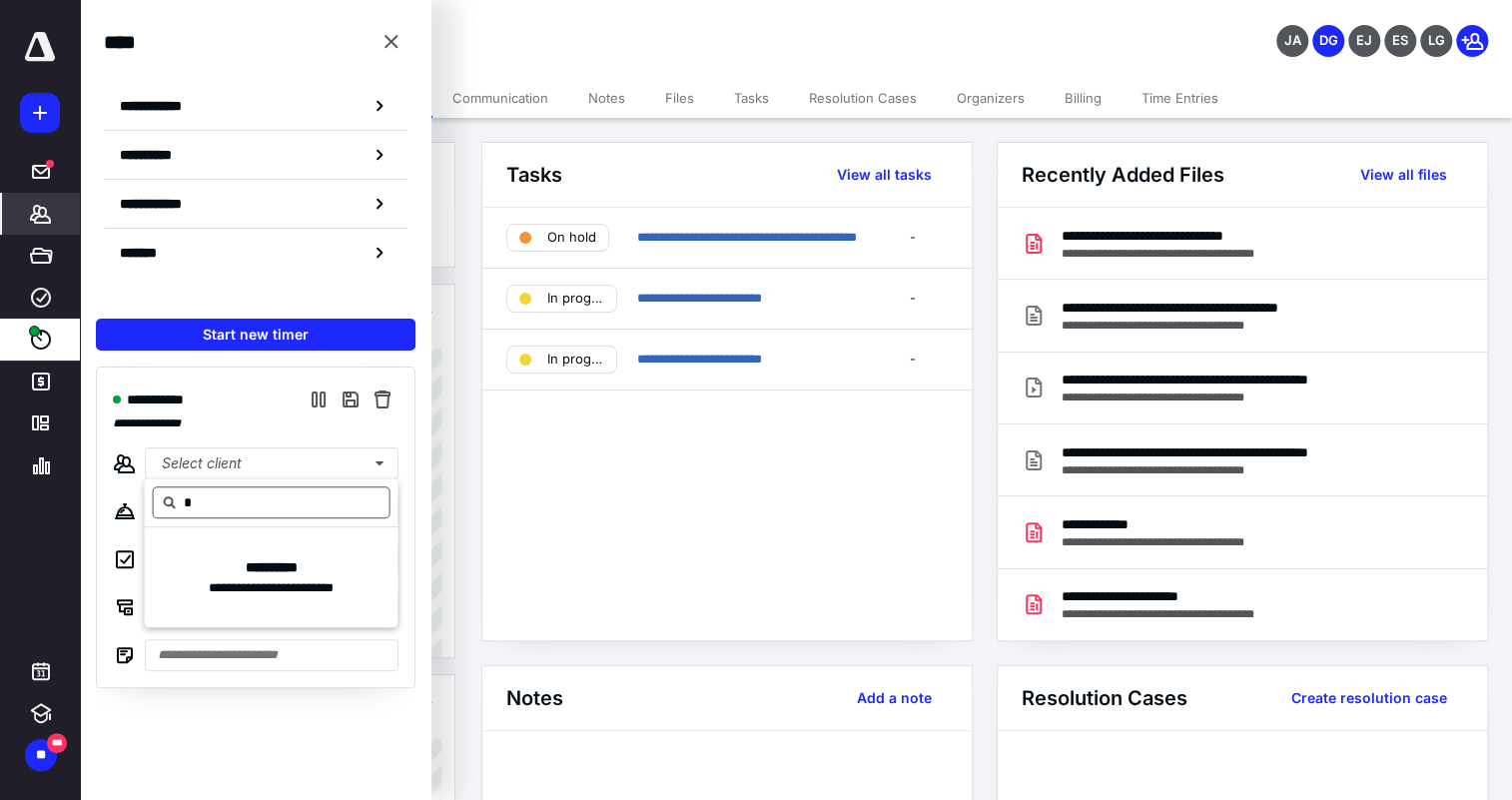 type 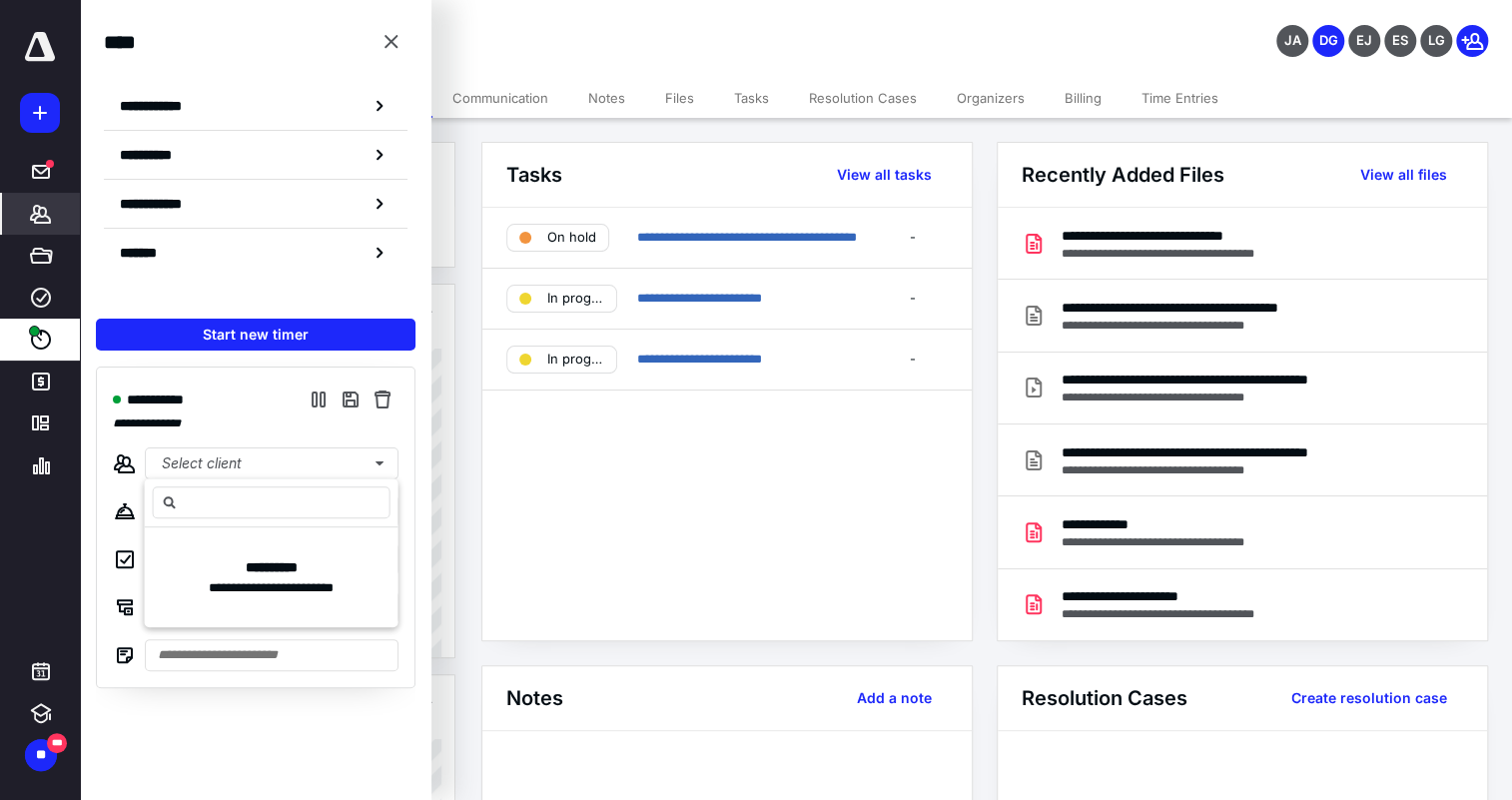 click on "**********" at bounding box center (256, 567) 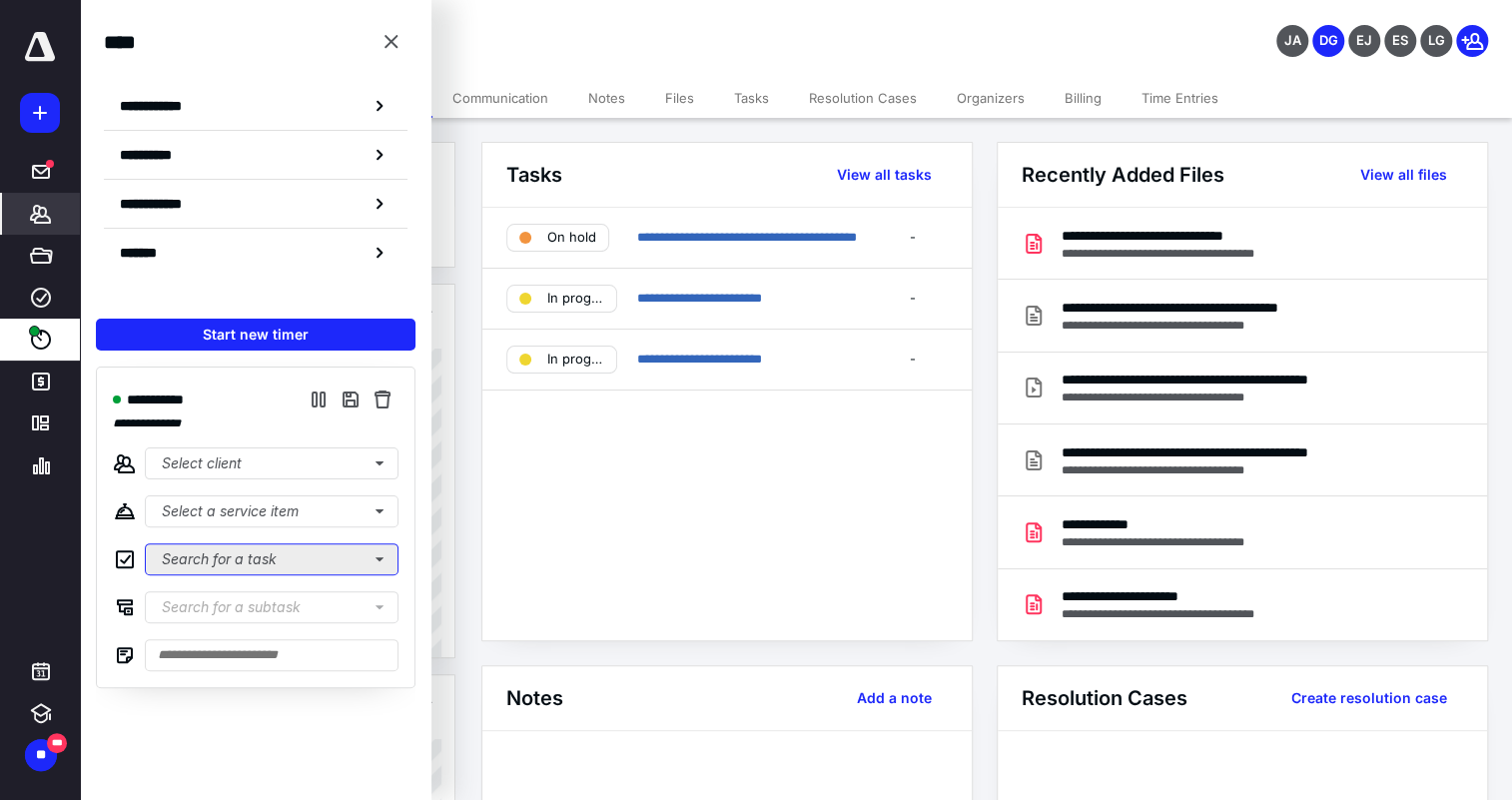 click on "Search for a task" at bounding box center (272, 559) 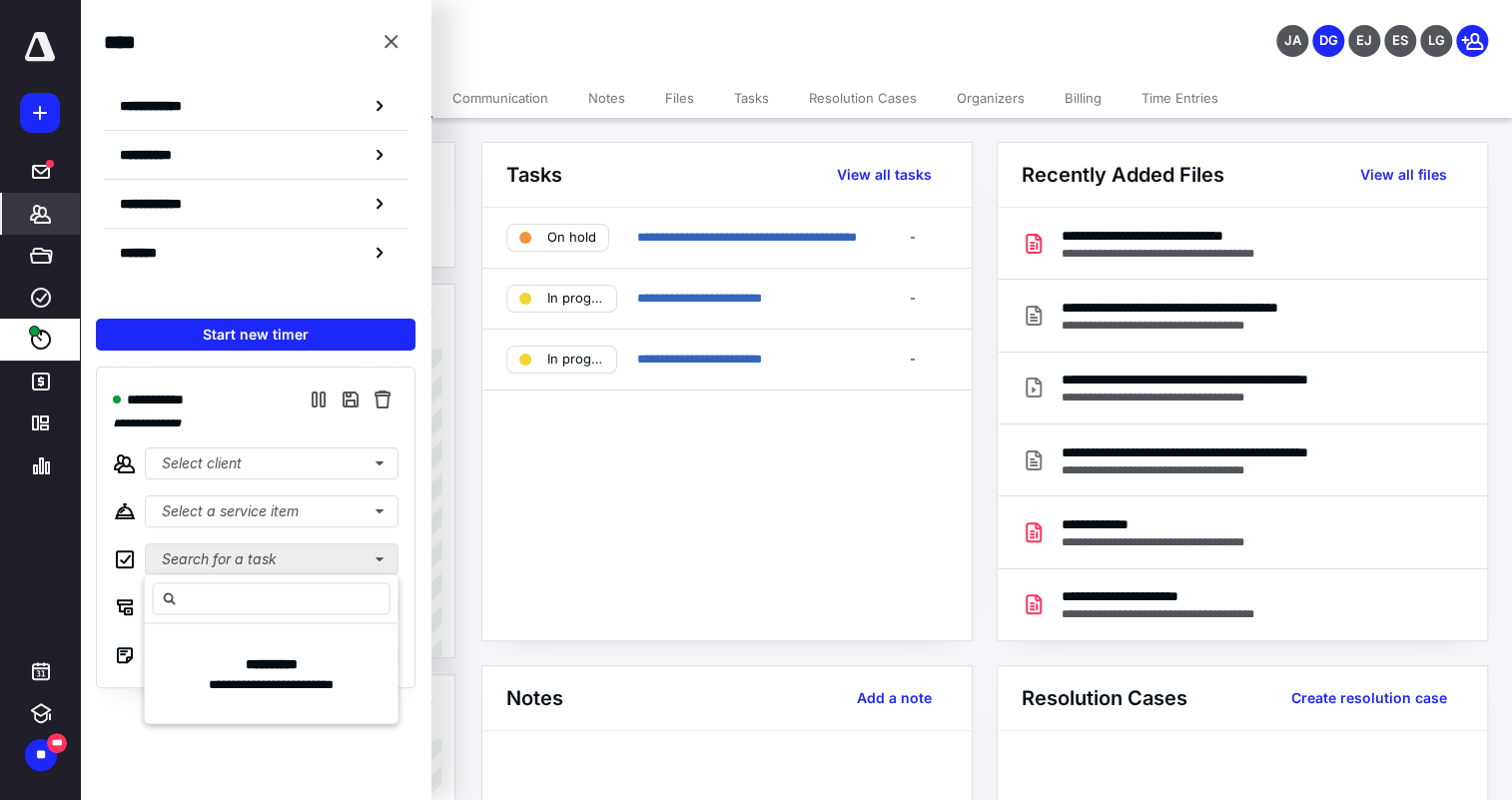 type on "*" 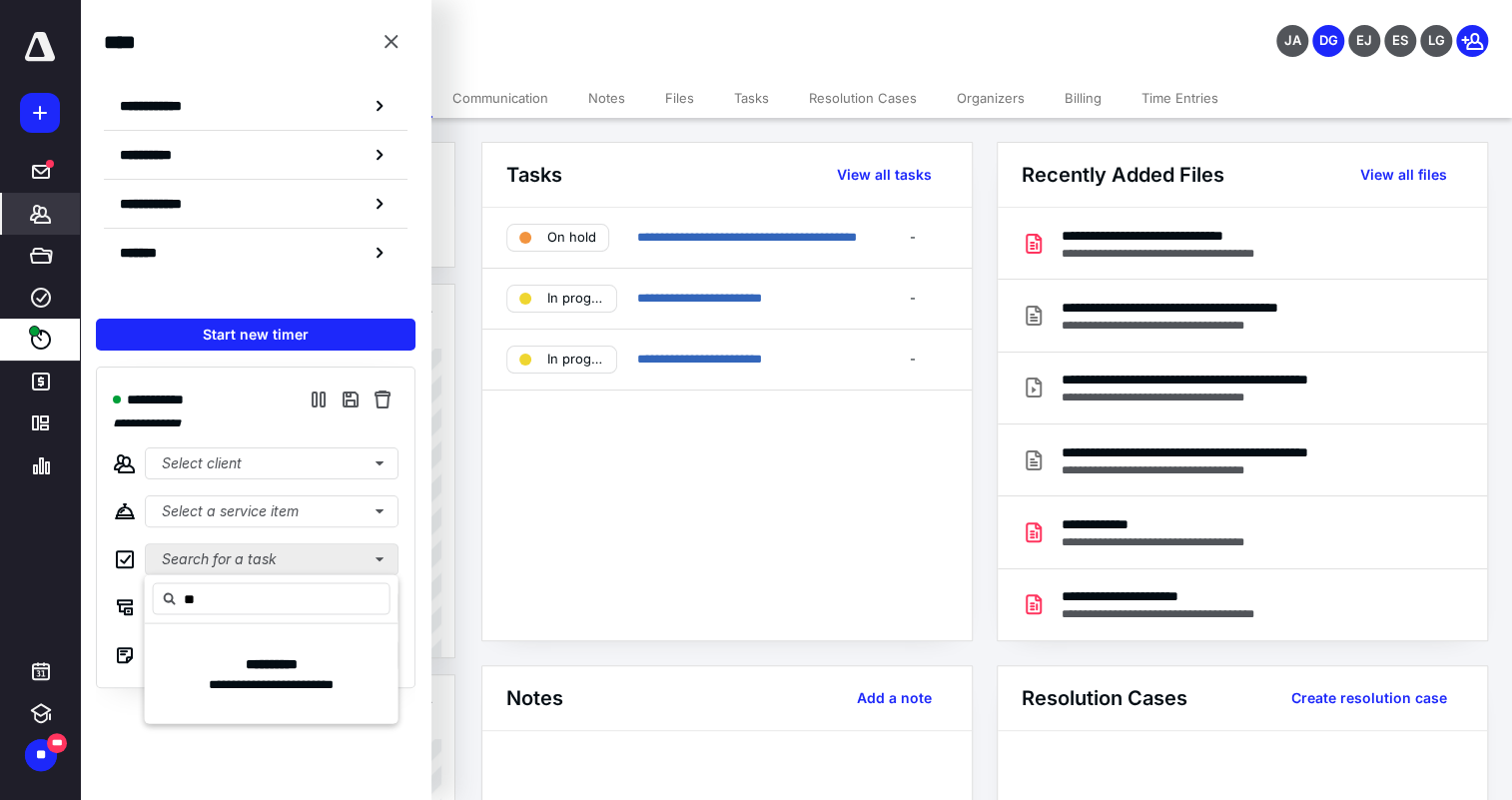 type on "*" 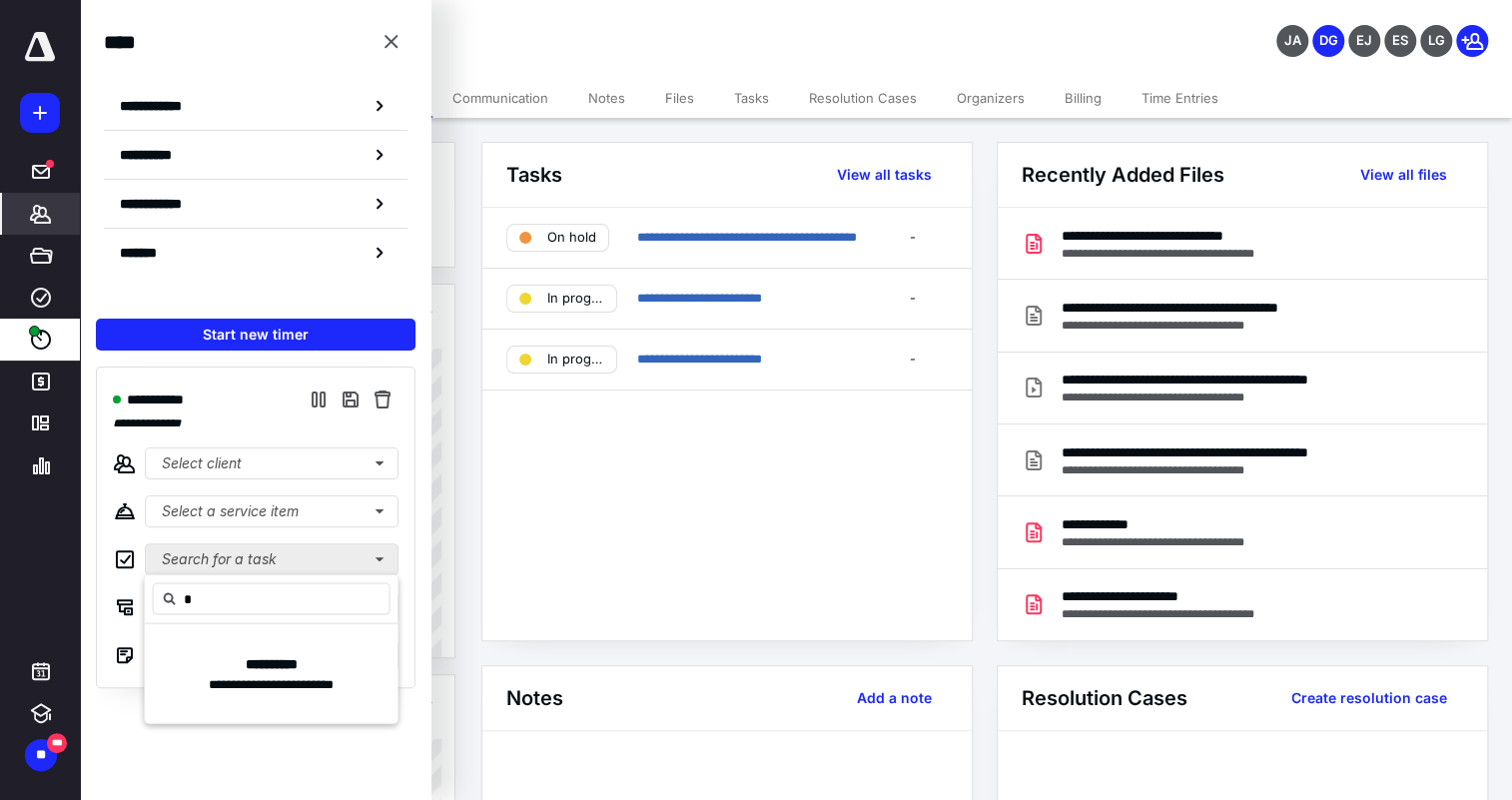 type 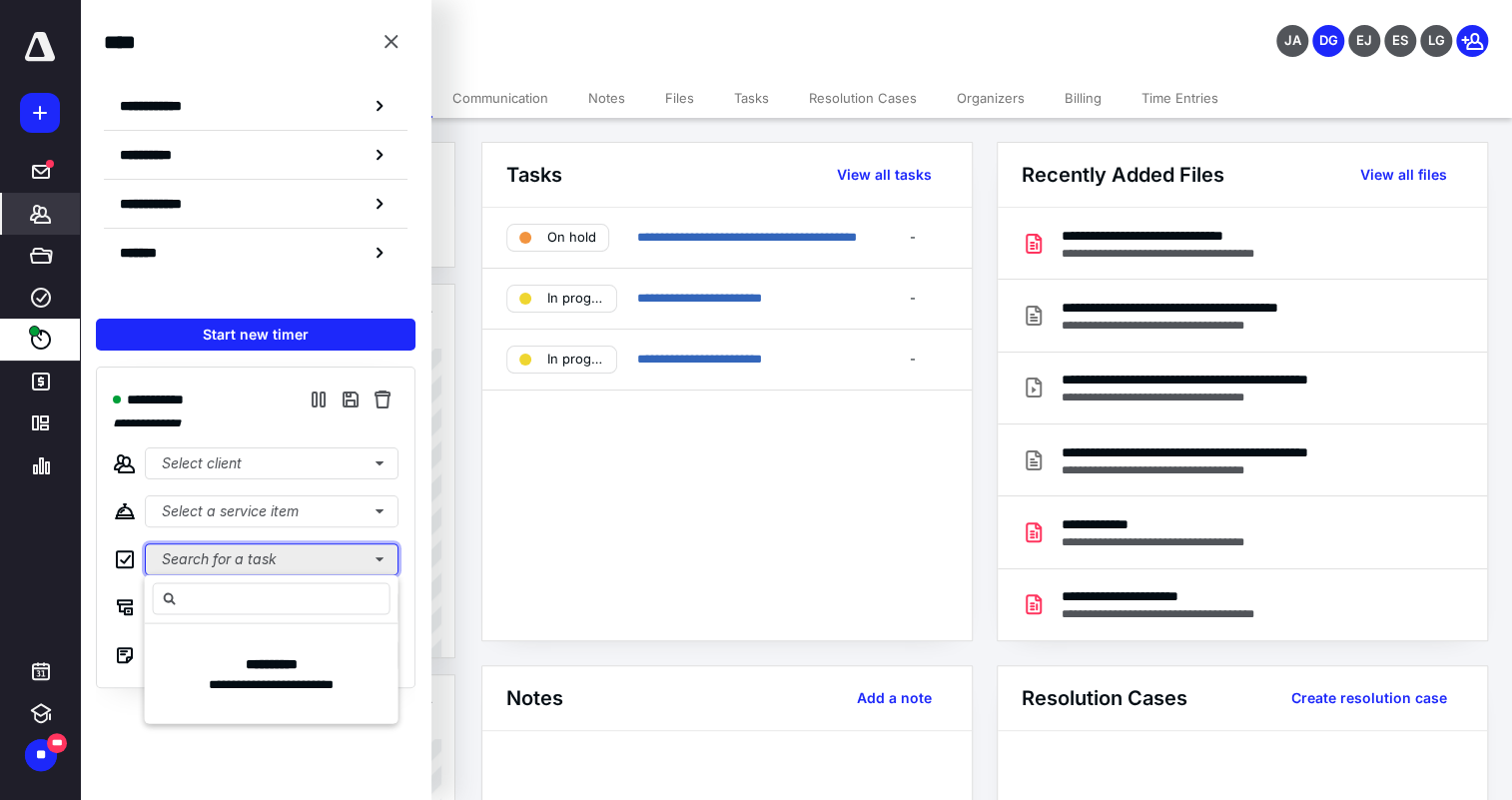type 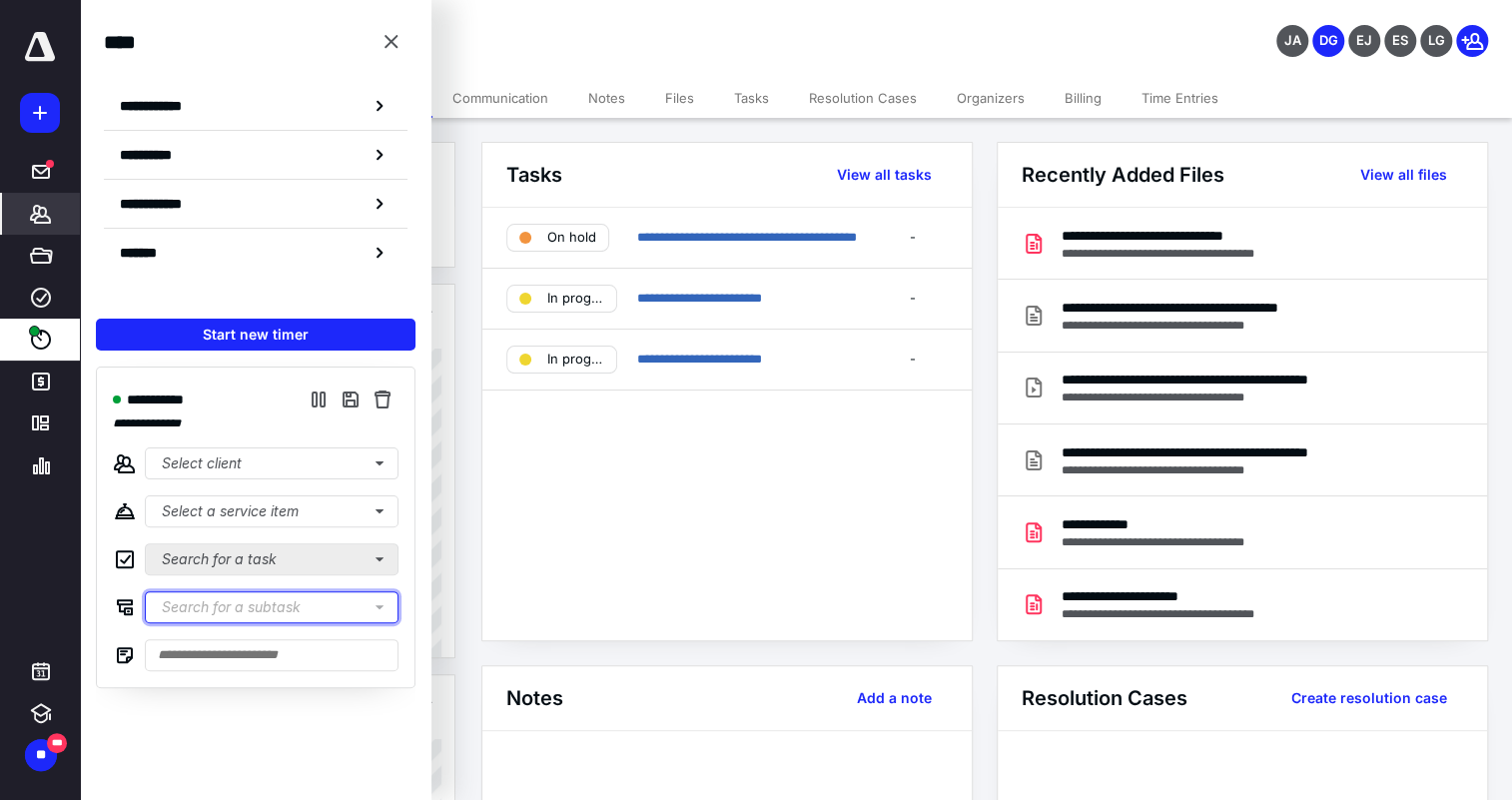 type 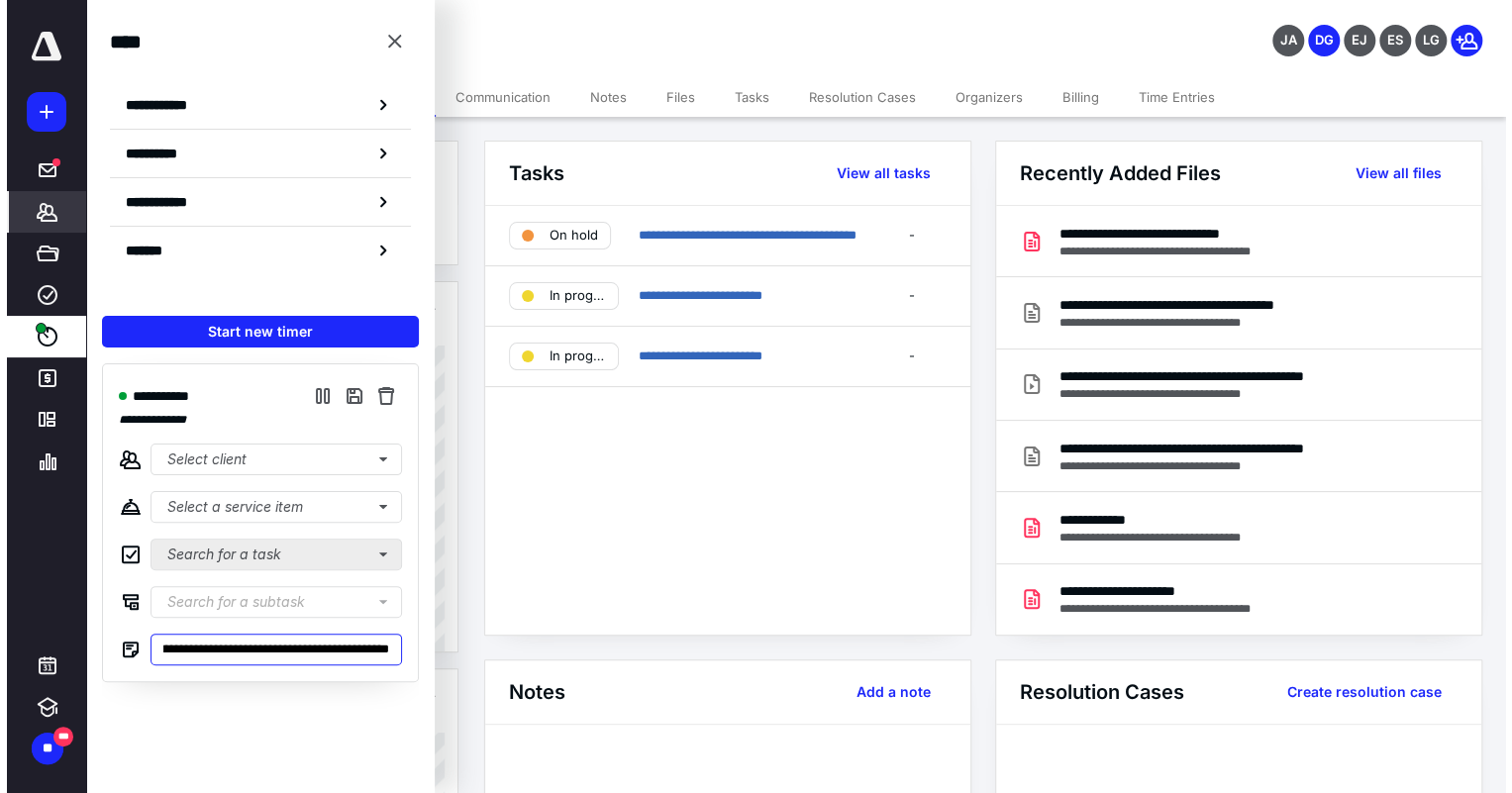 scroll, scrollTop: 0, scrollLeft: 721, axis: horizontal 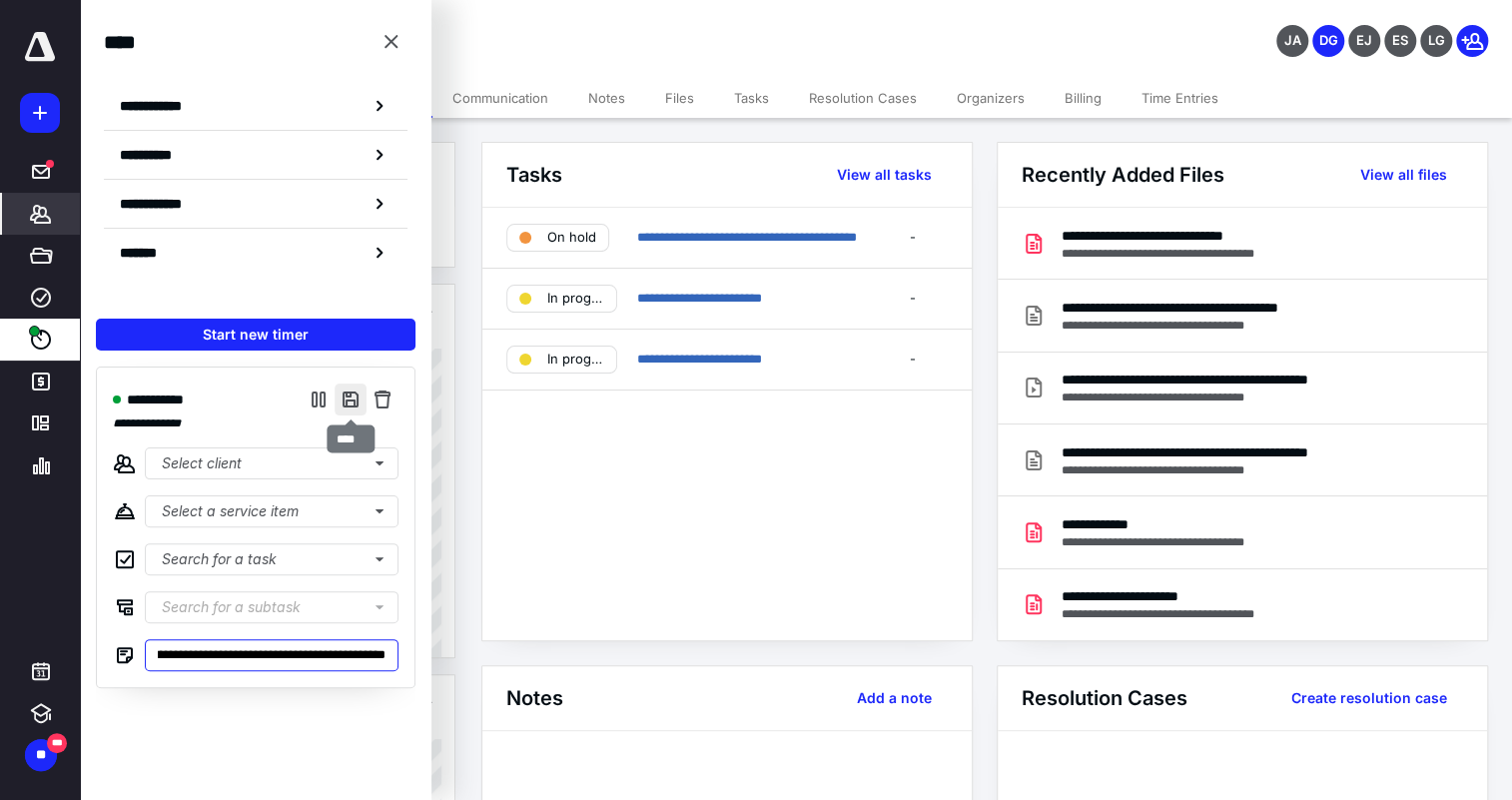 type on "**********" 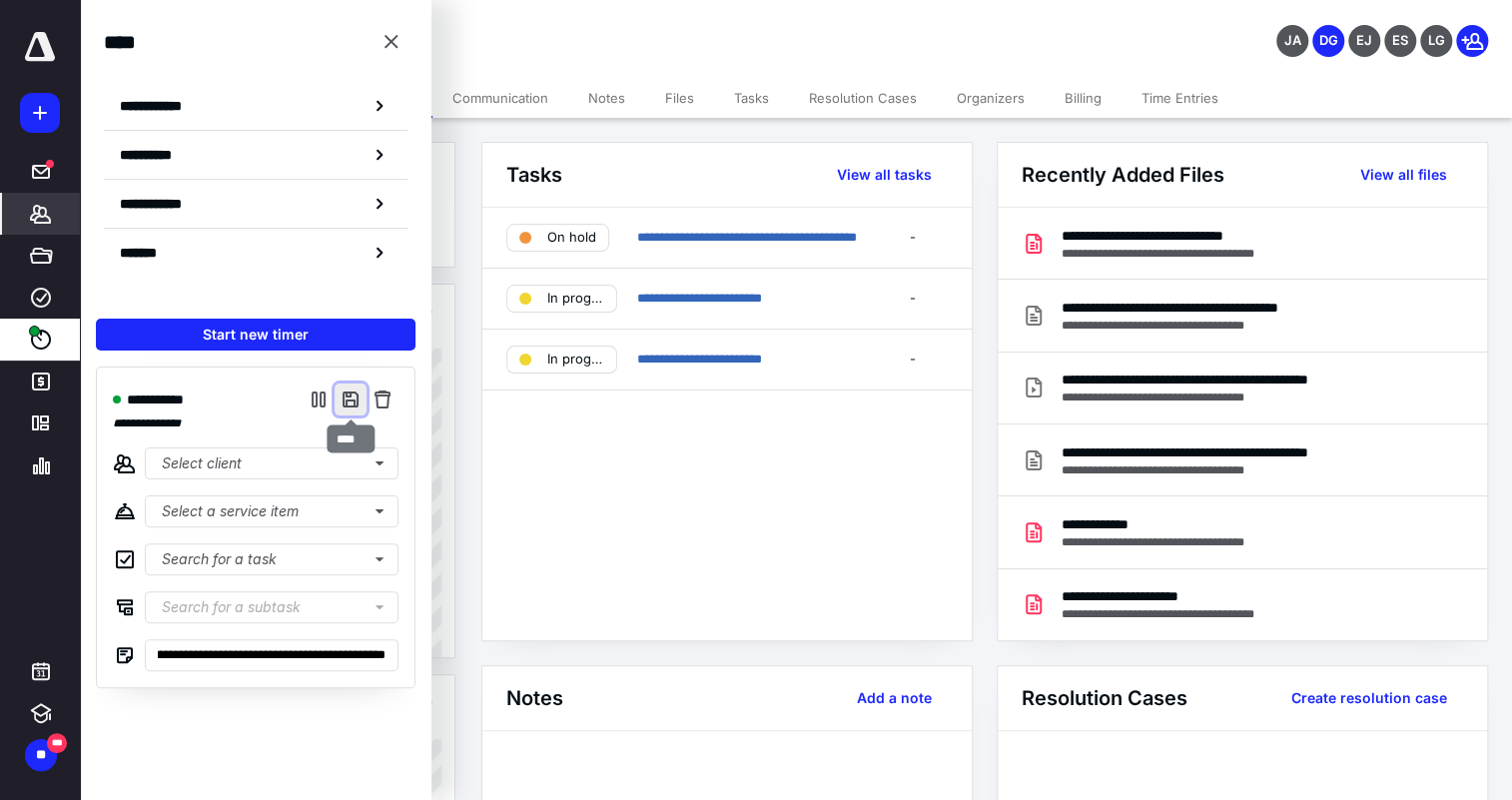 click at bounding box center [351, 400] 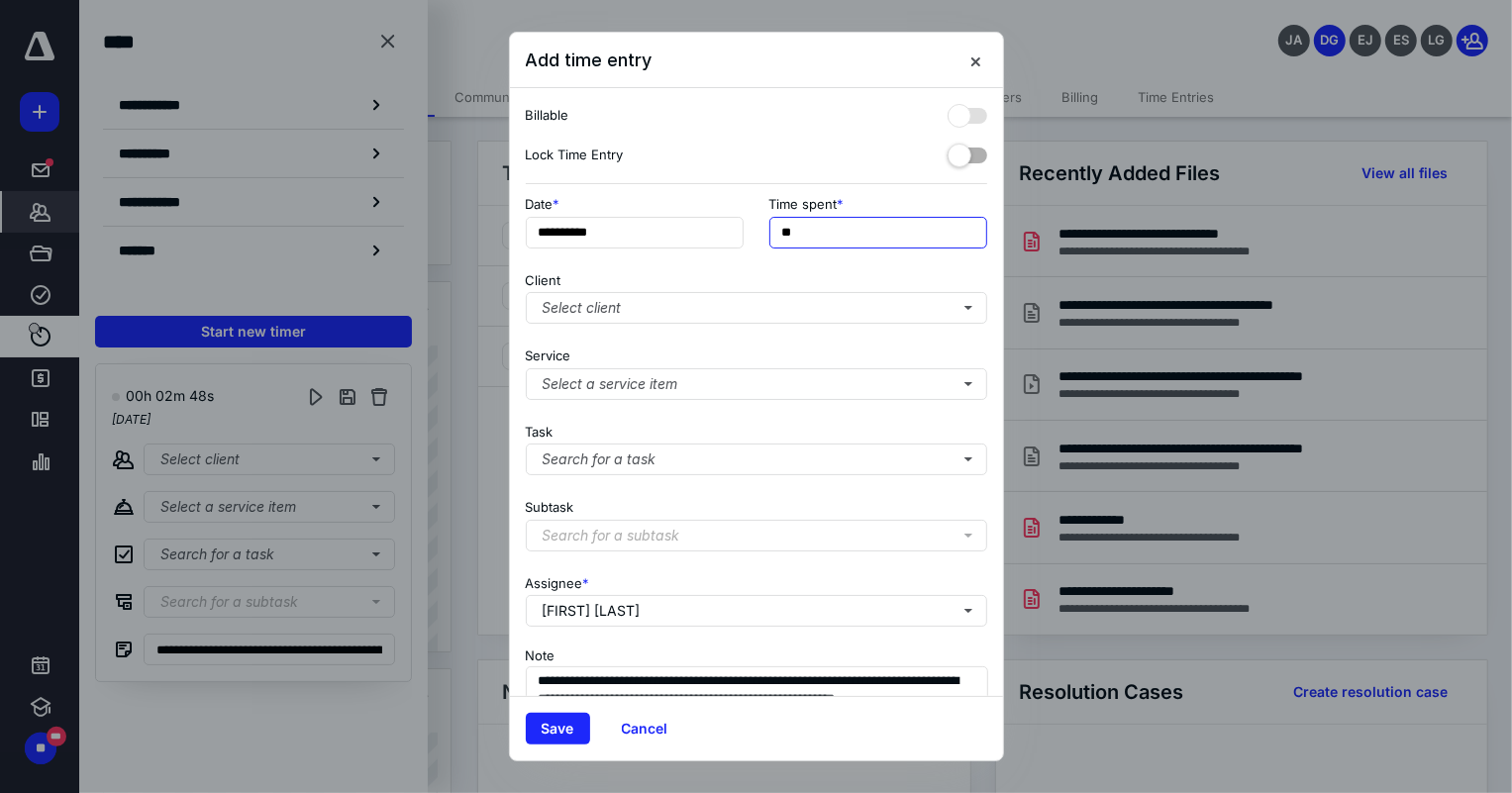 click on "**" at bounding box center (878, 233) 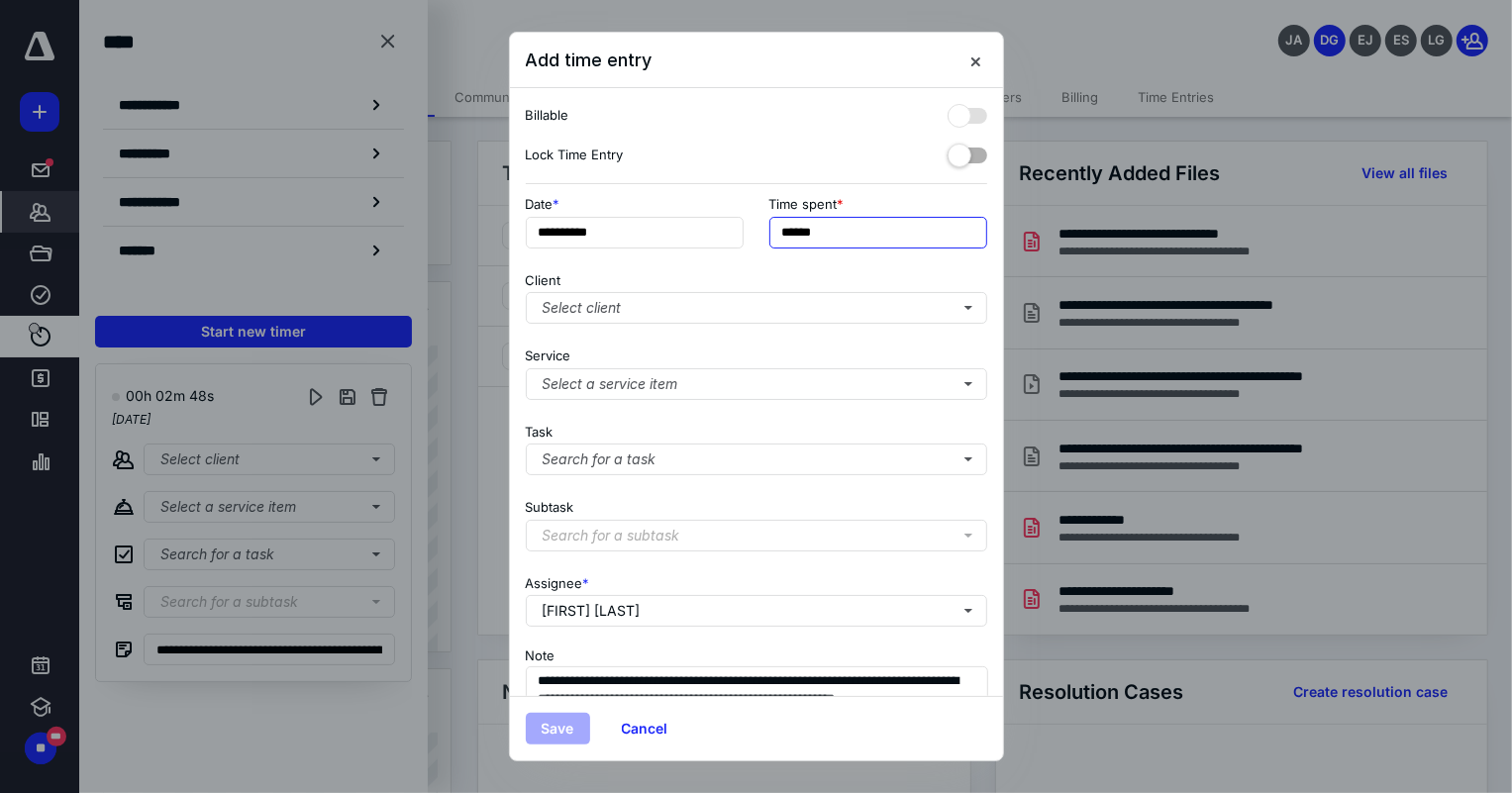 type on "******" 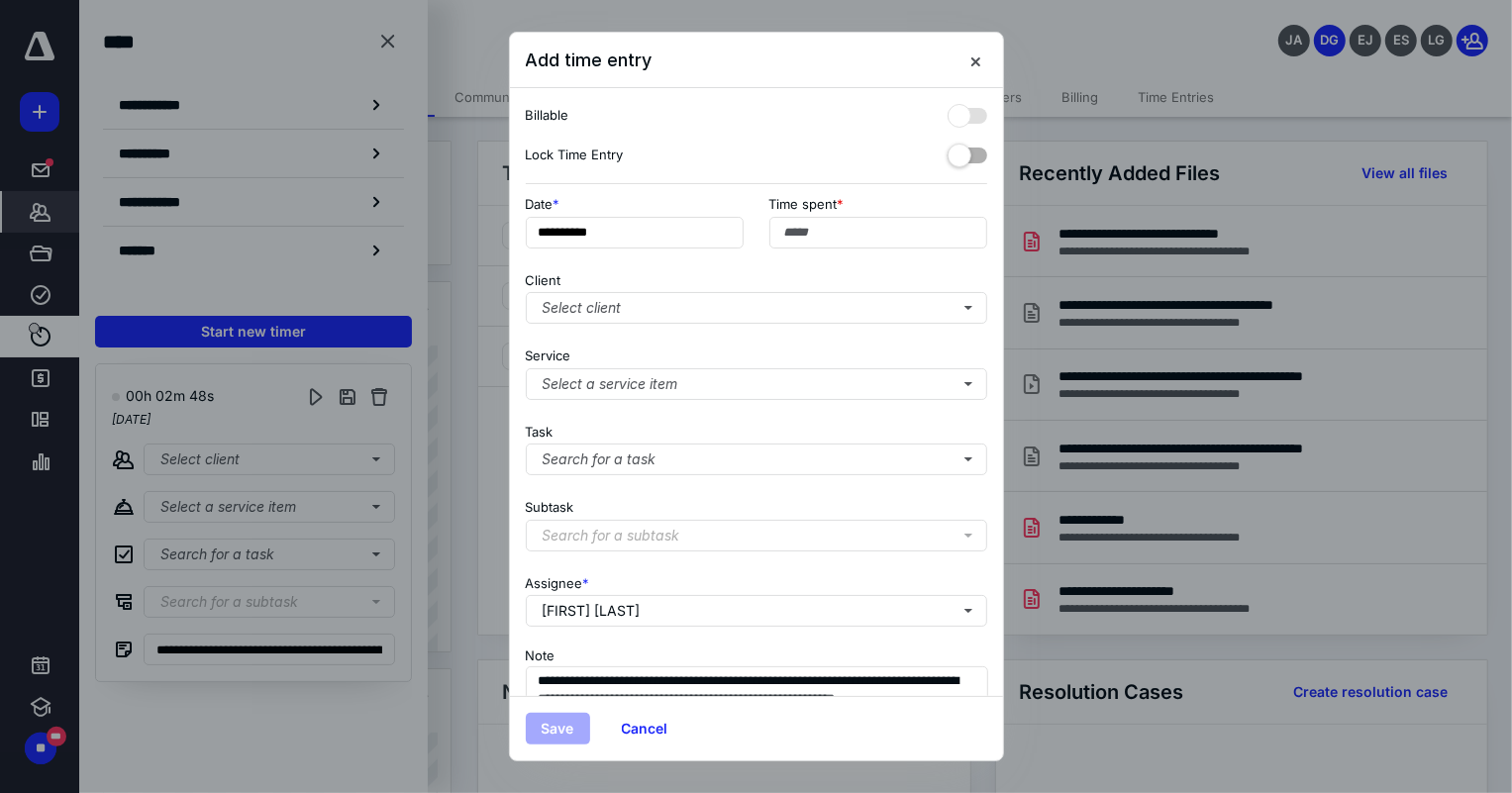click on "Task Search for a task" at bounding box center (756, 446) 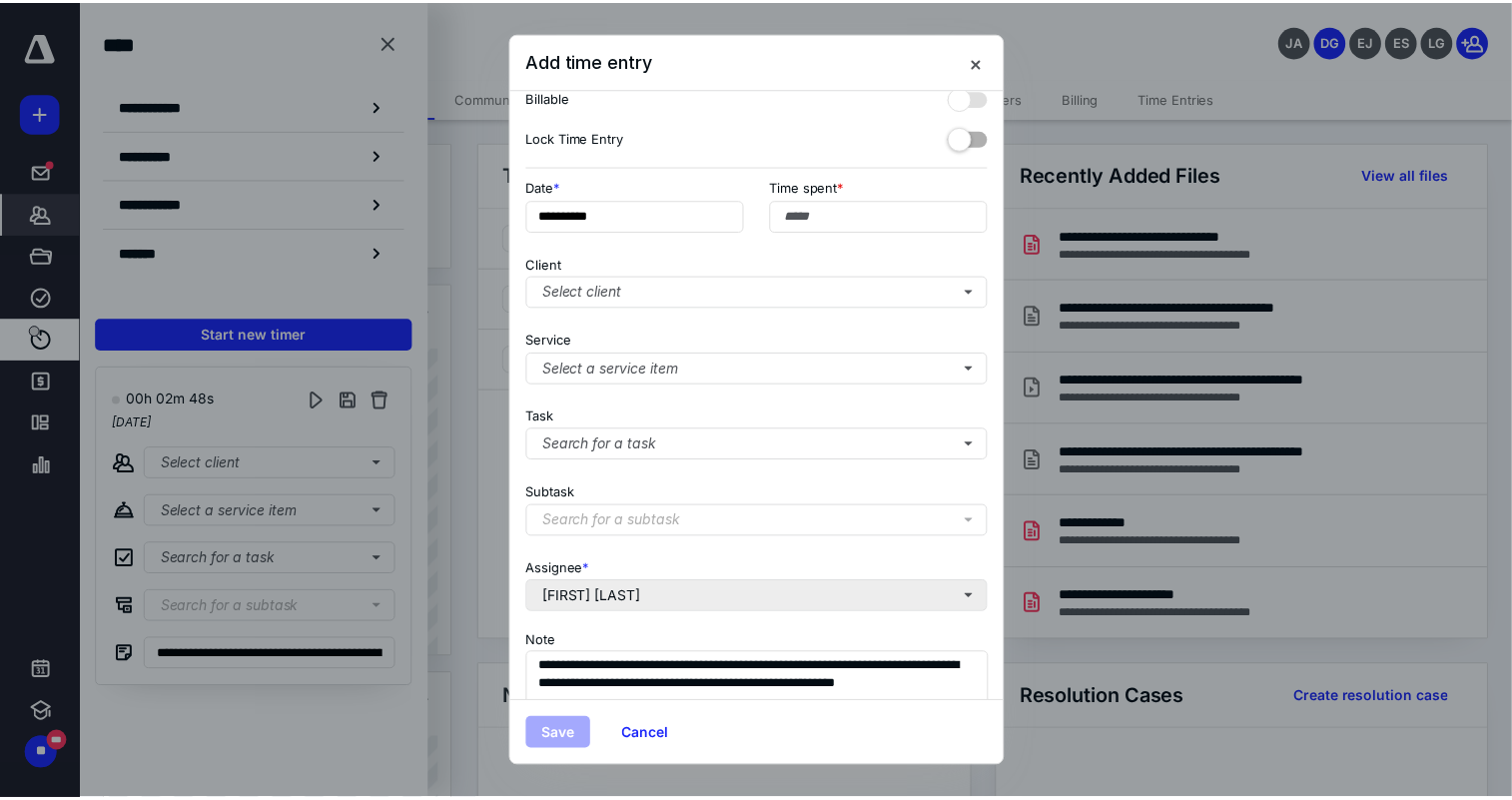 scroll, scrollTop: 0, scrollLeft: 0, axis: both 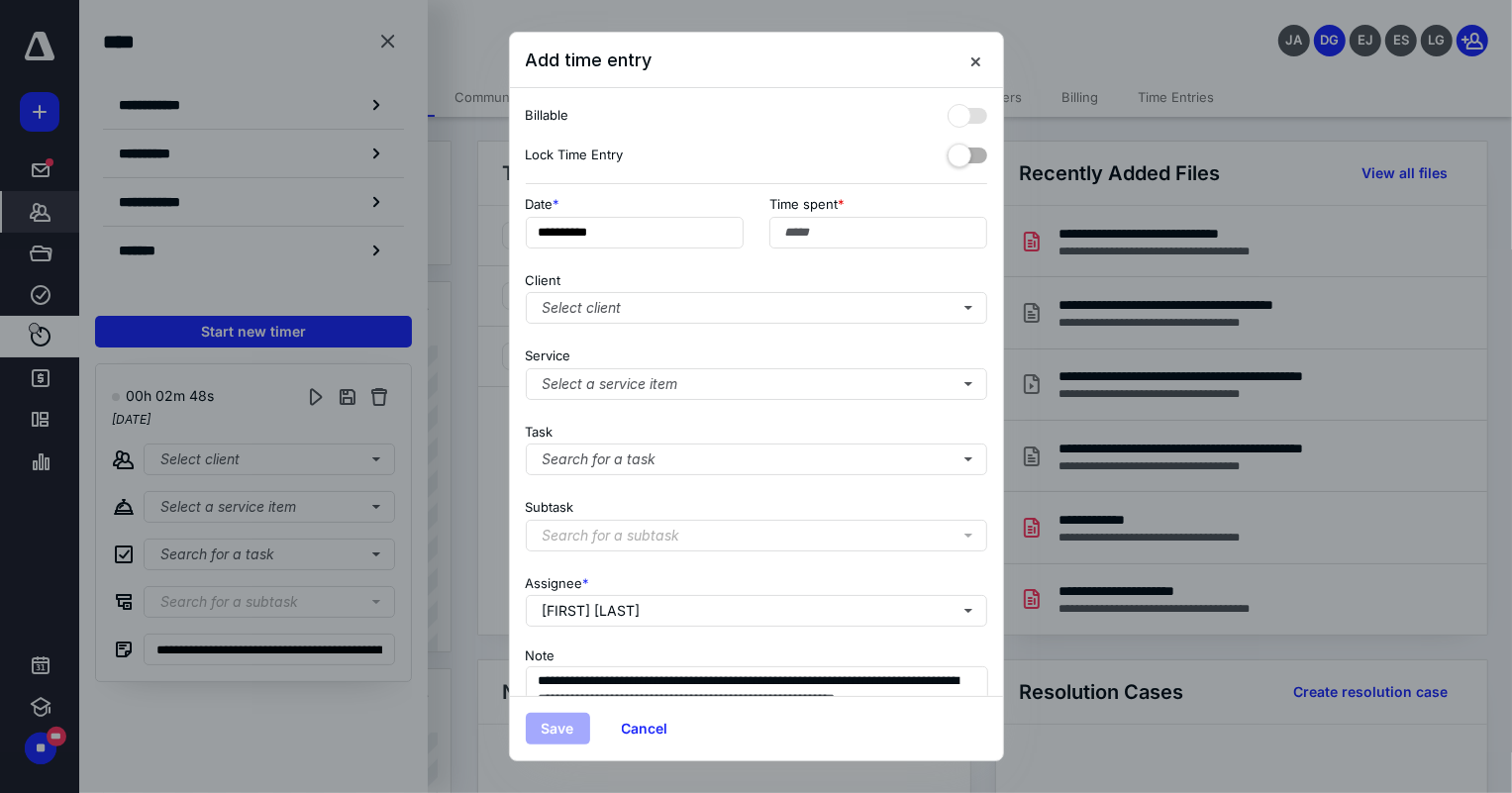 click on "Save" at bounding box center [557, 729] 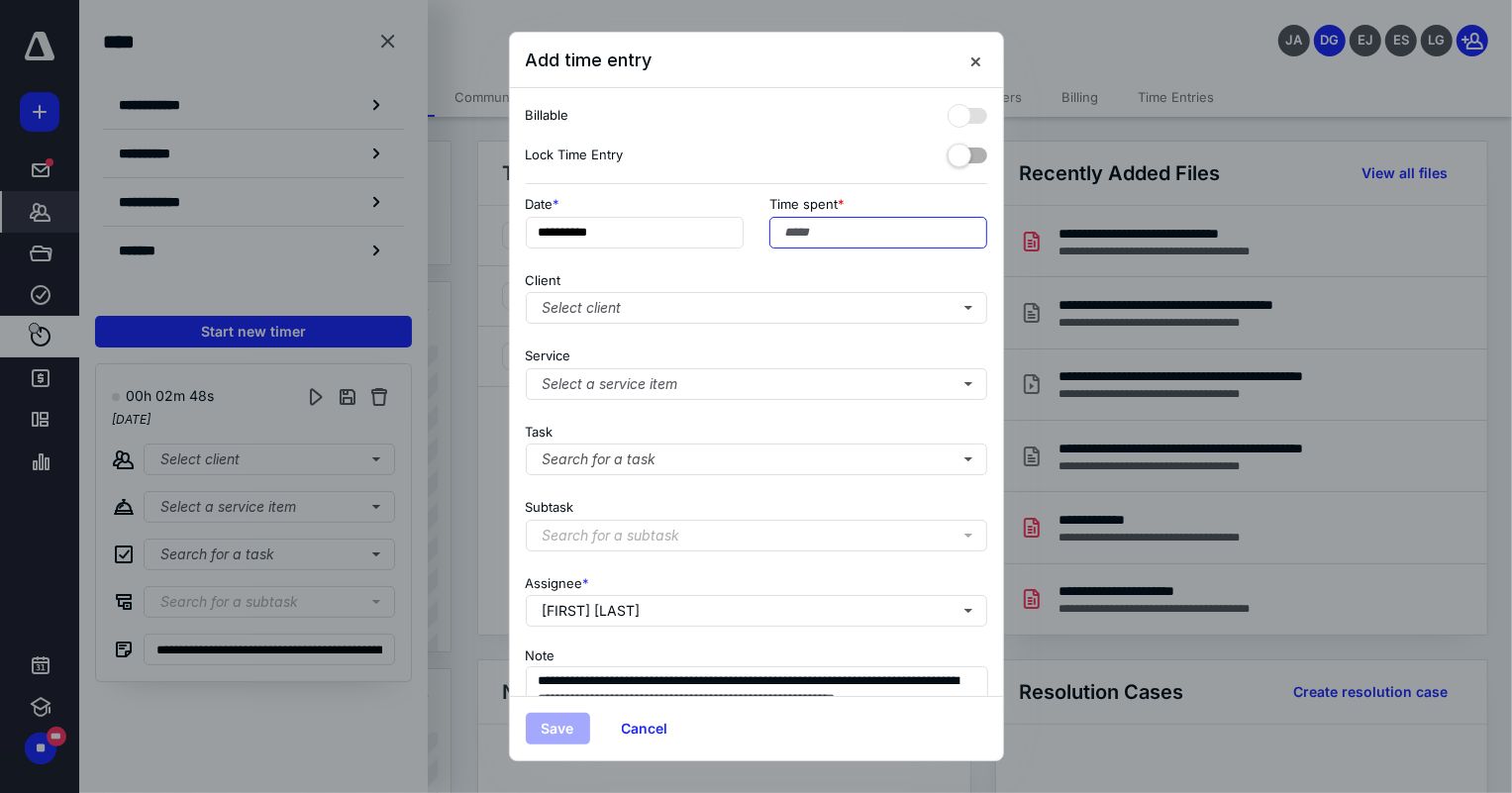 click on "Time spent" at bounding box center [878, 233] 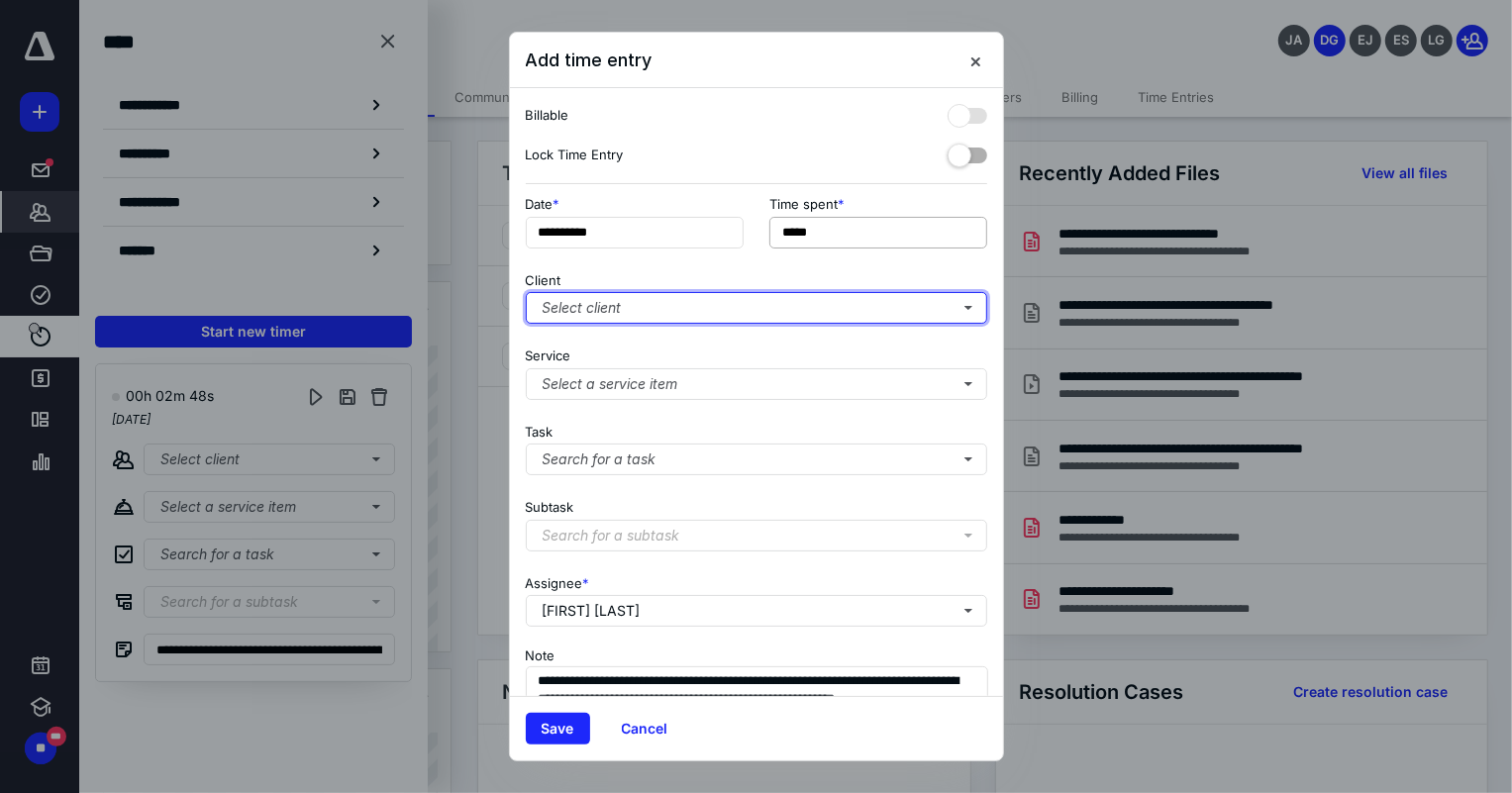 type on "******" 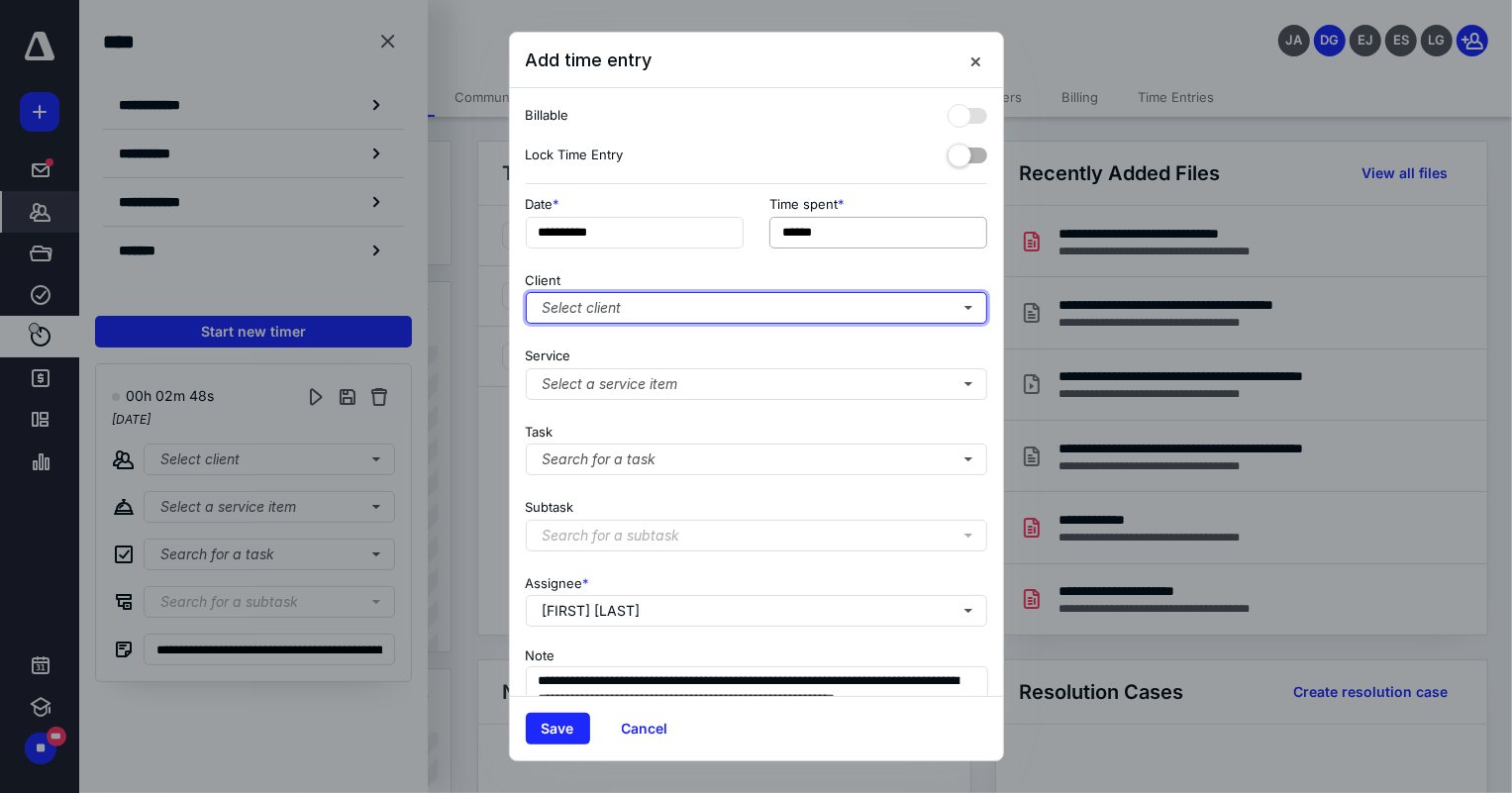 type 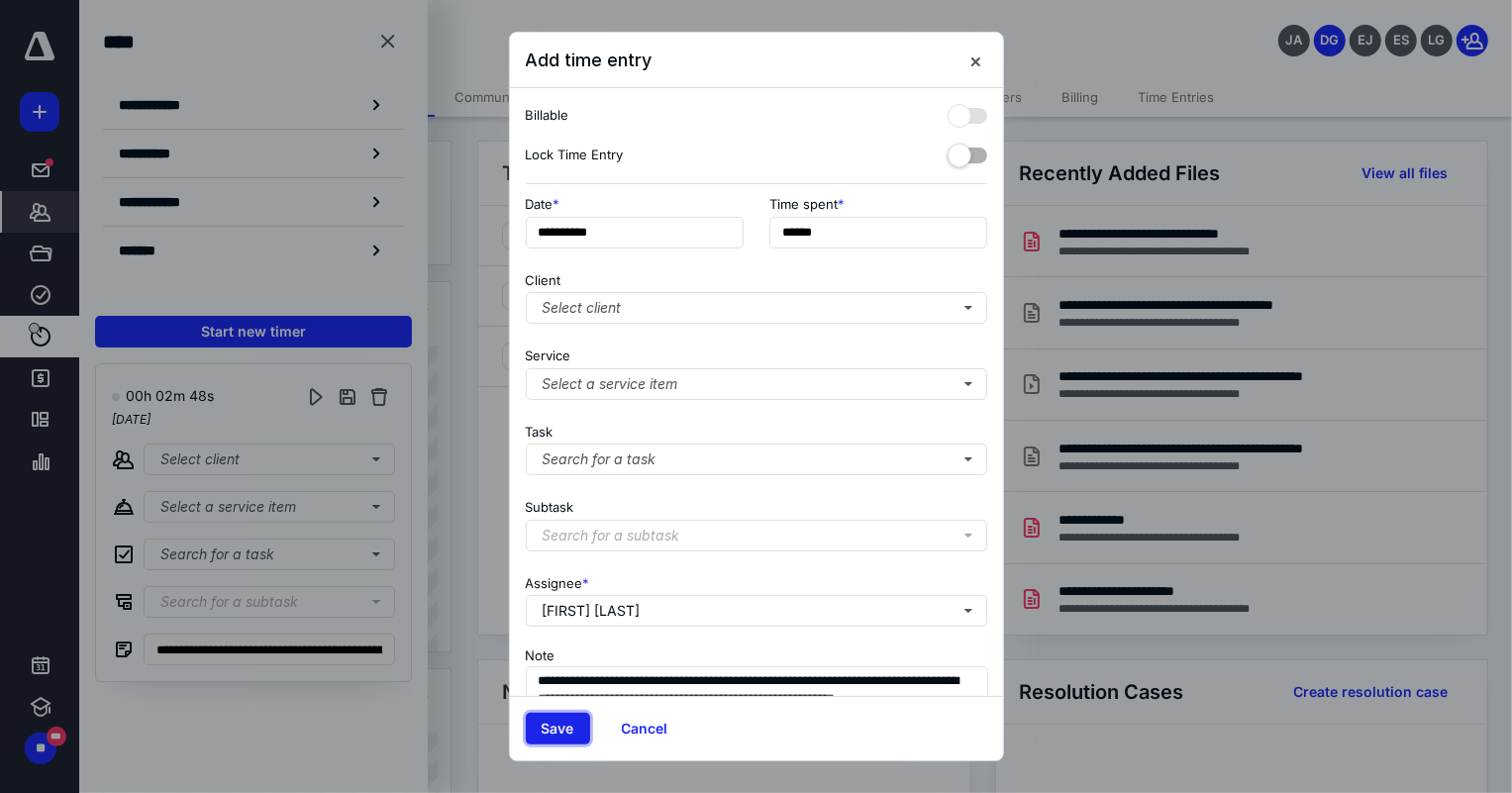 click on "Save" at bounding box center (557, 729) 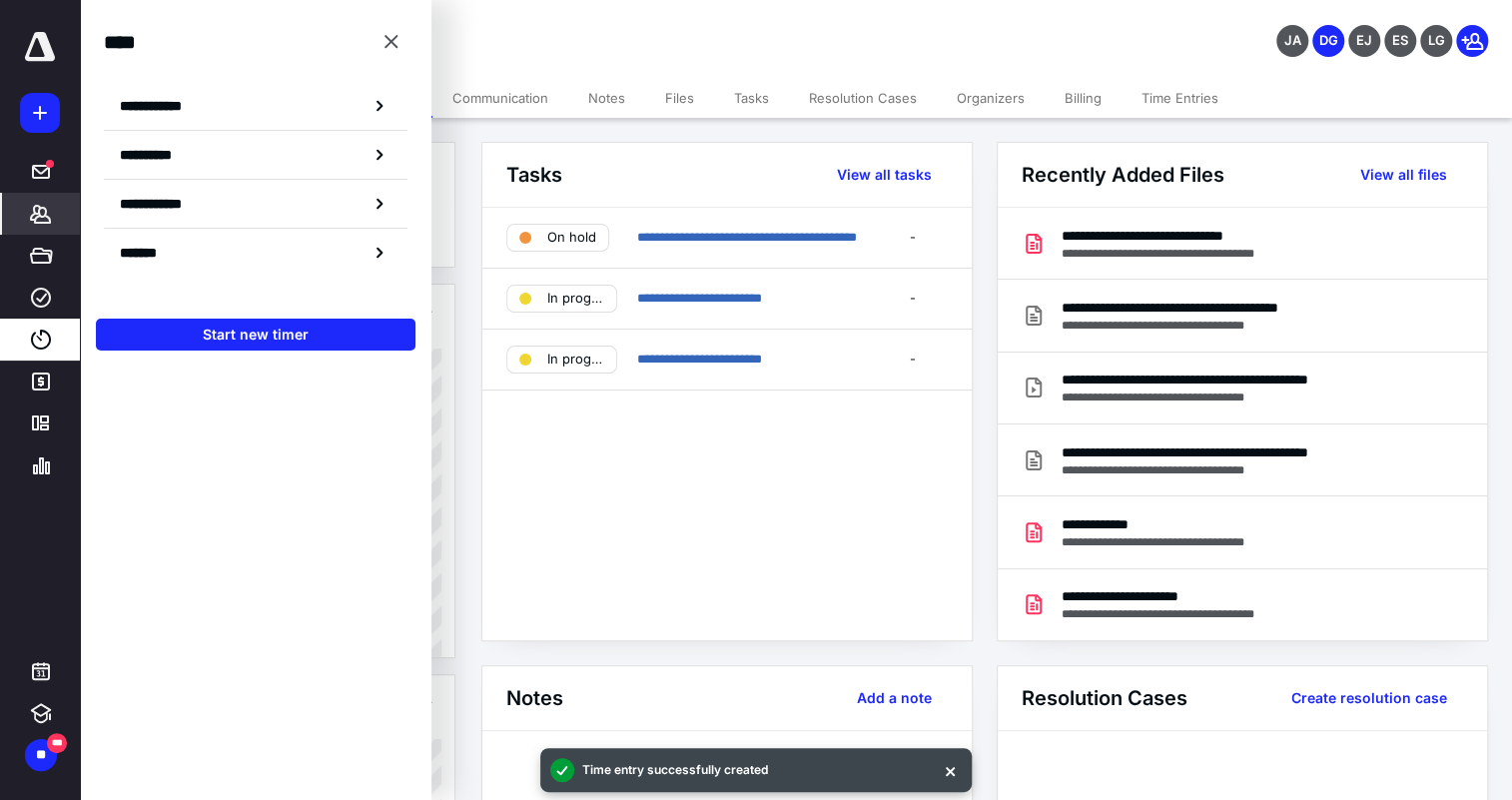 click on "**********" at bounding box center (727, 423) 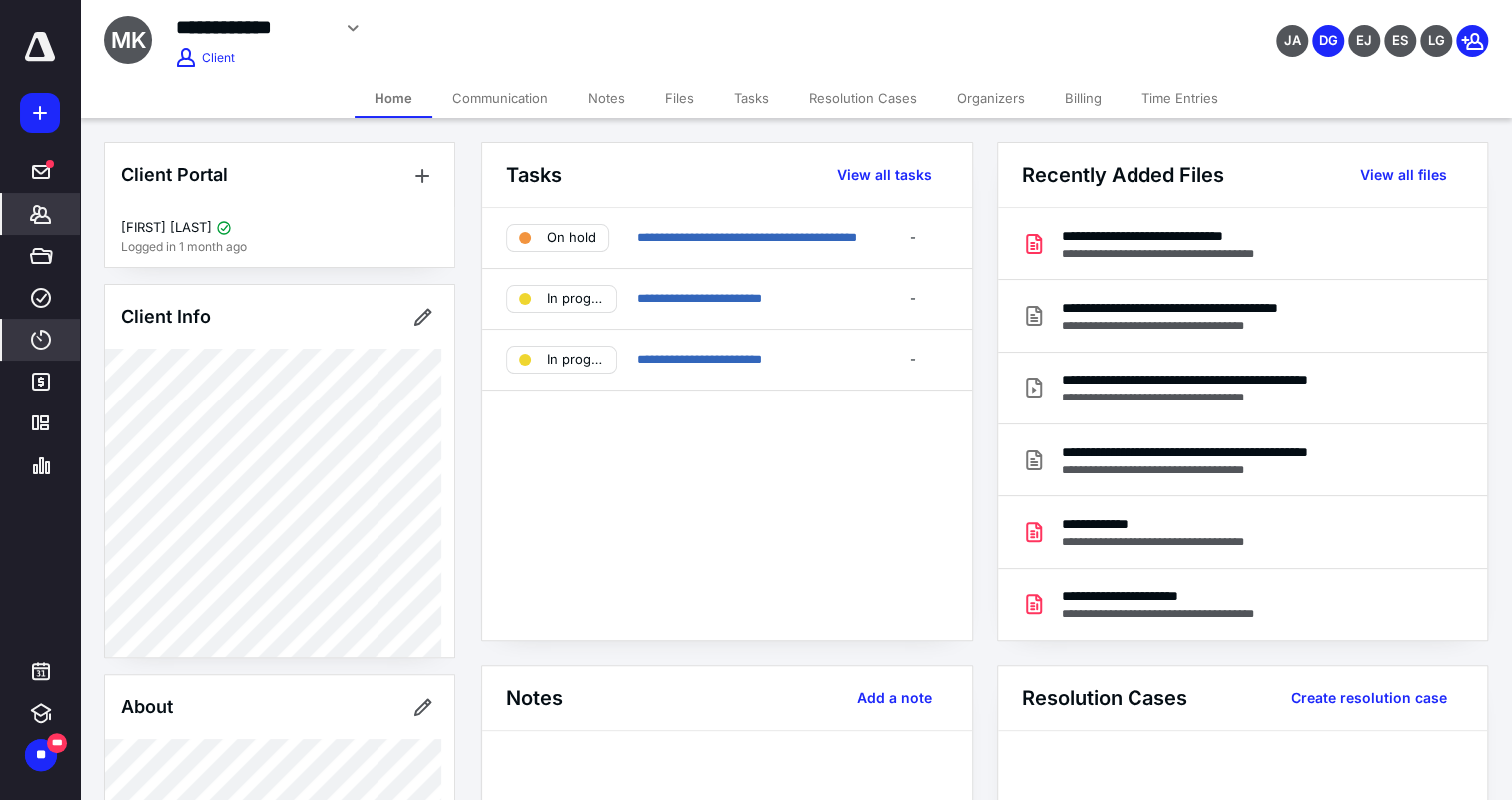 click 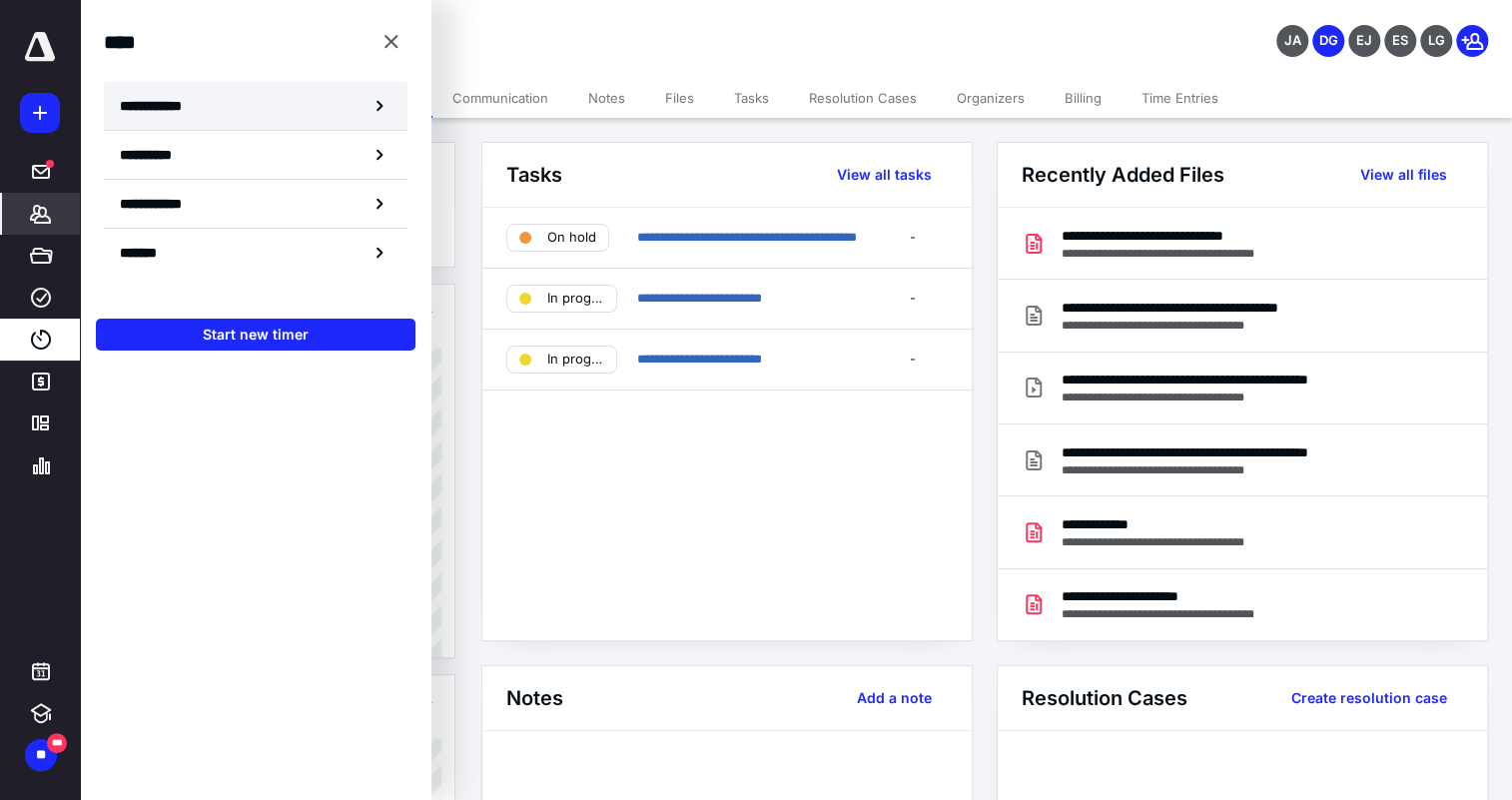 click on "**********" at bounding box center (256, 106) 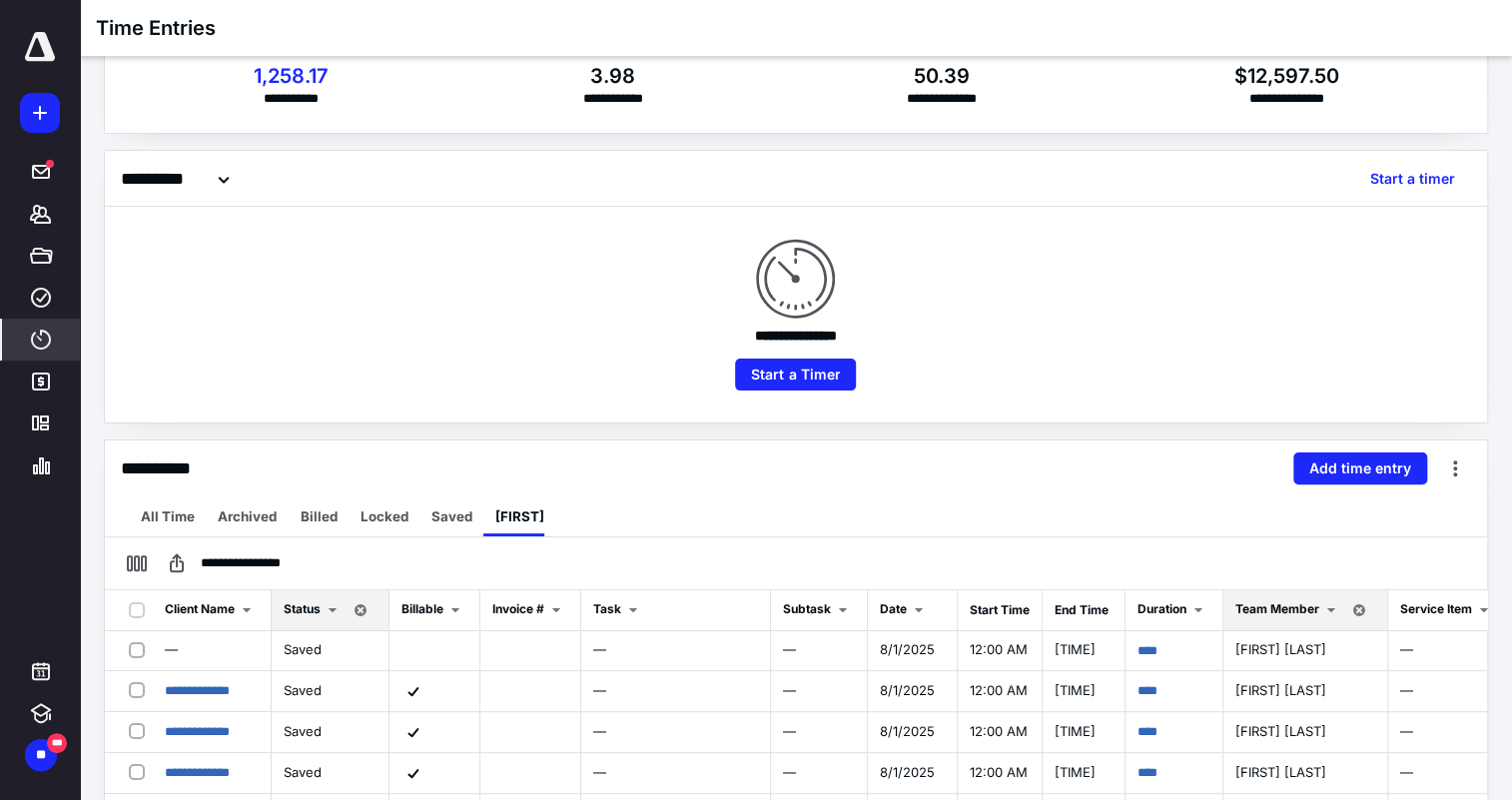 scroll, scrollTop: 90, scrollLeft: 0, axis: vertical 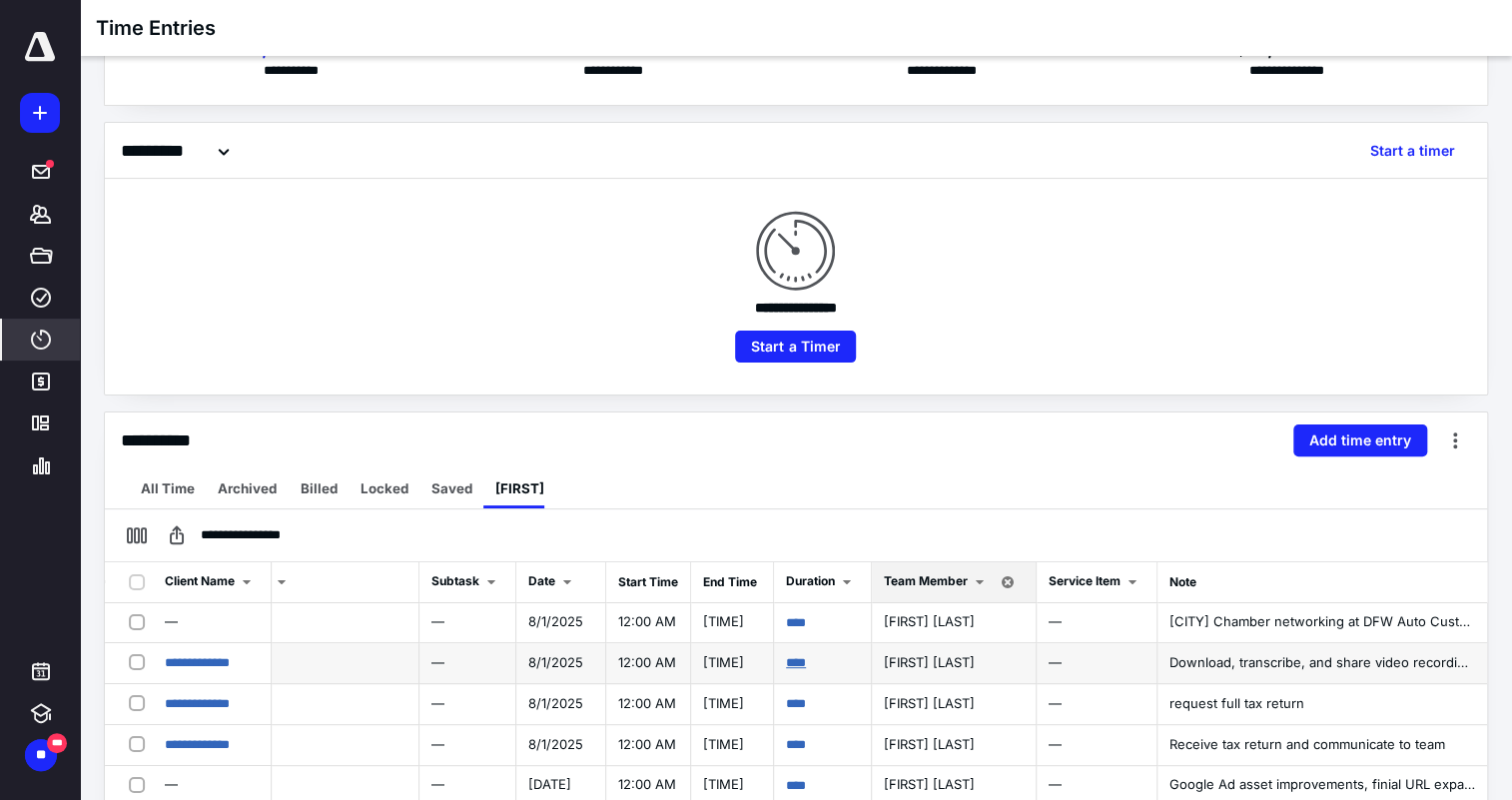 click on "****" at bounding box center [796, 662] 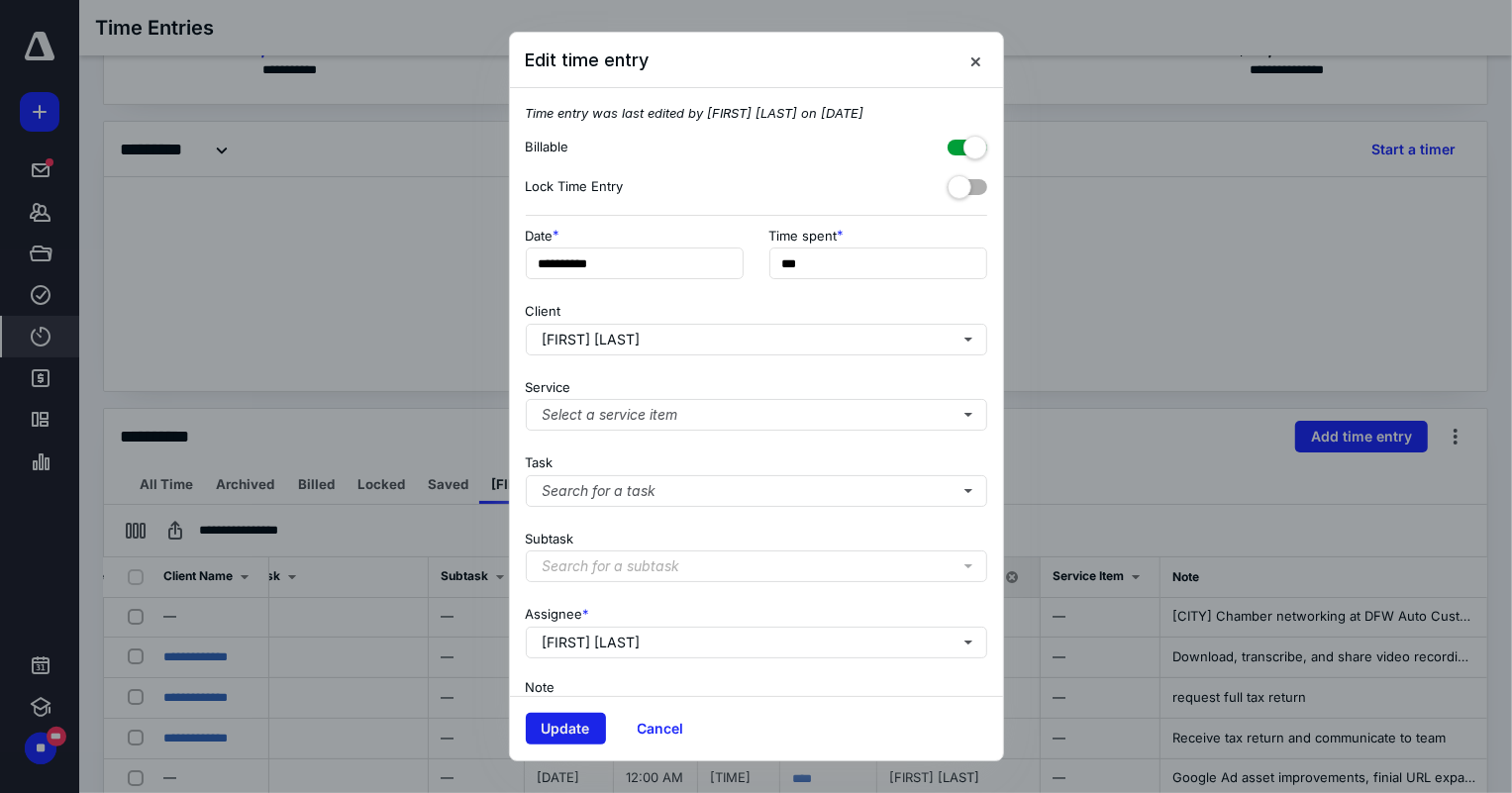 click on "Update" at bounding box center [565, 729] 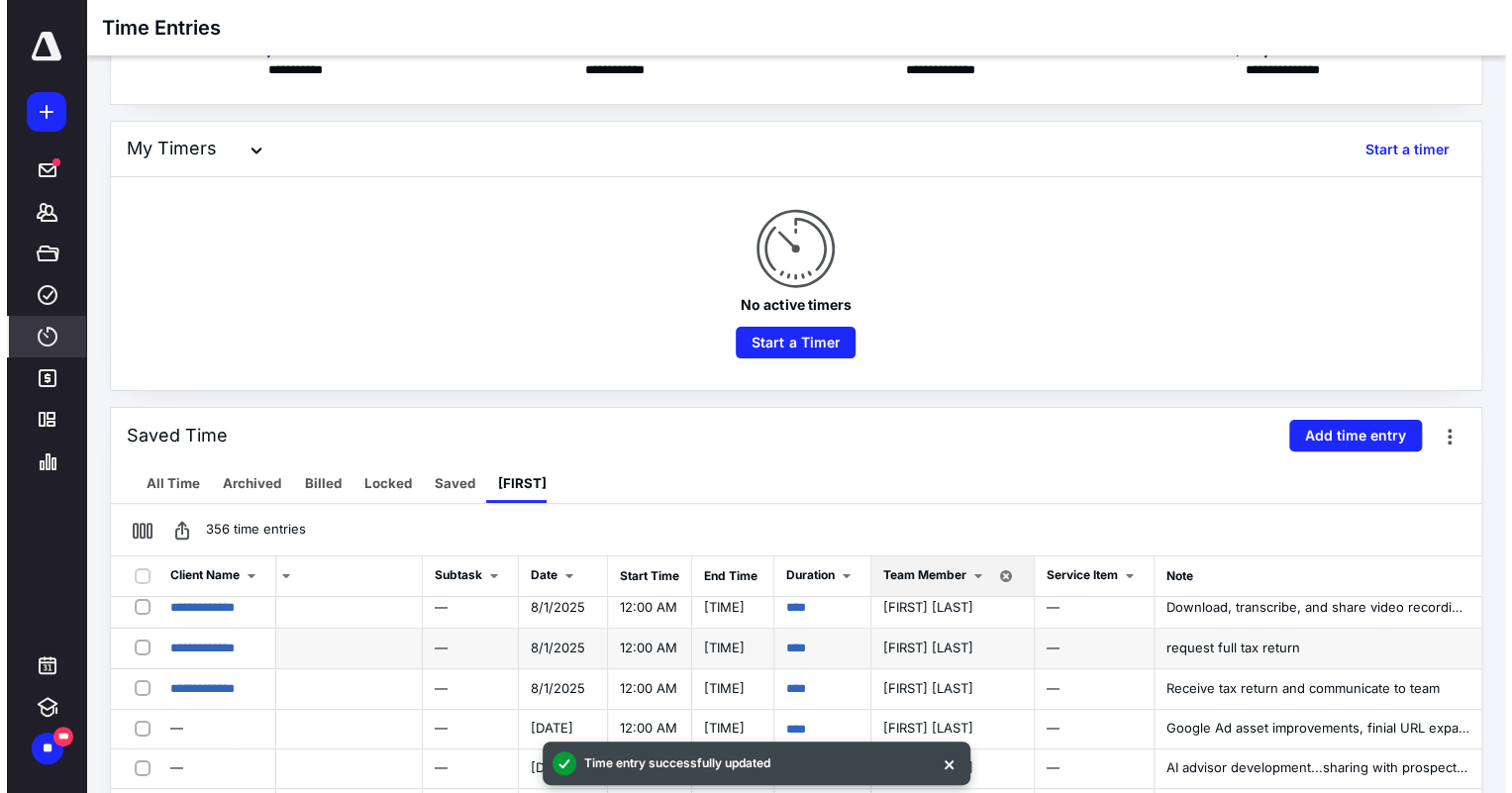 scroll, scrollTop: 89, scrollLeft: 359, axis: both 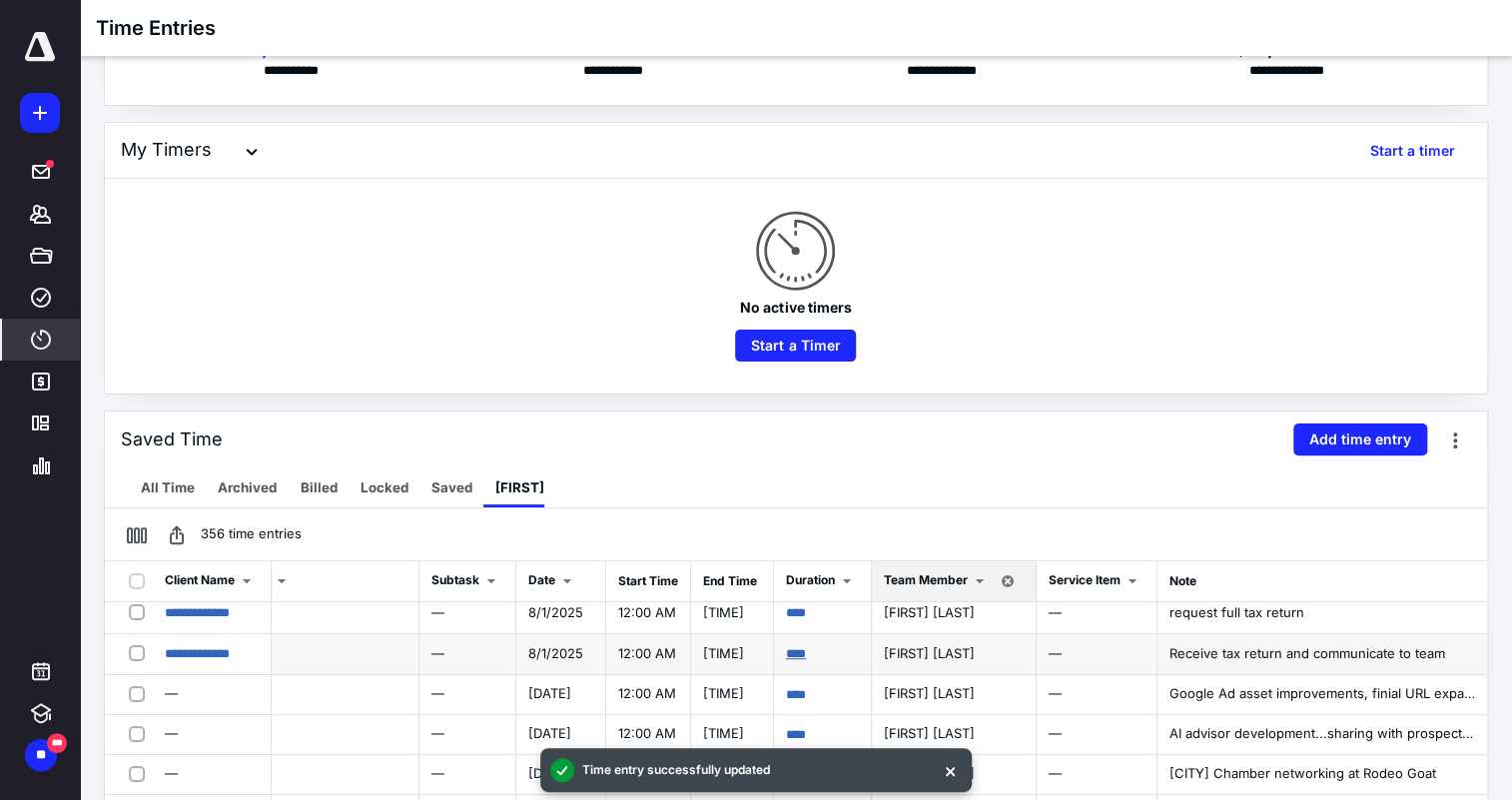 click on "****" at bounding box center [796, 653] 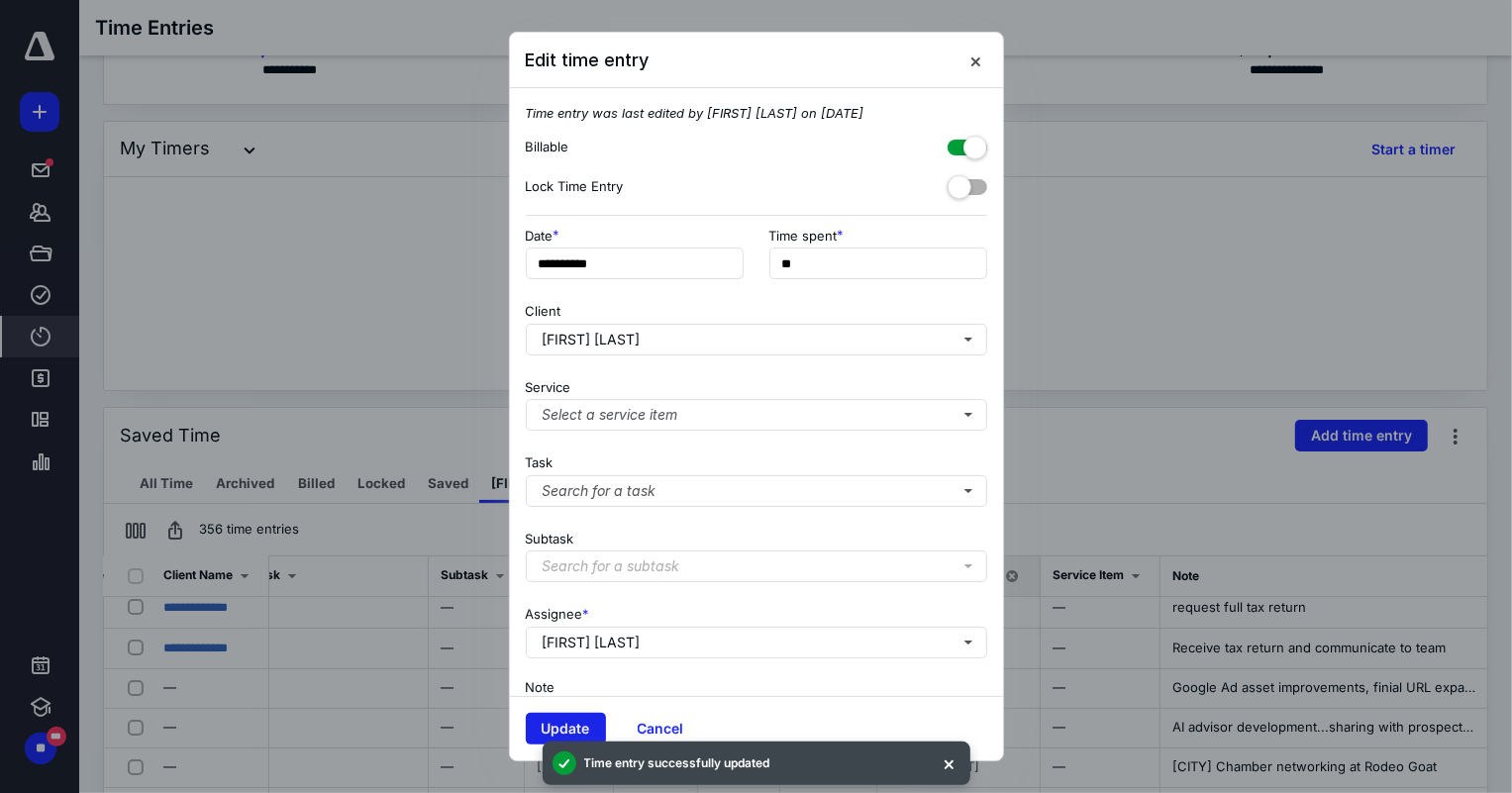 click on "Update" at bounding box center [565, 729] 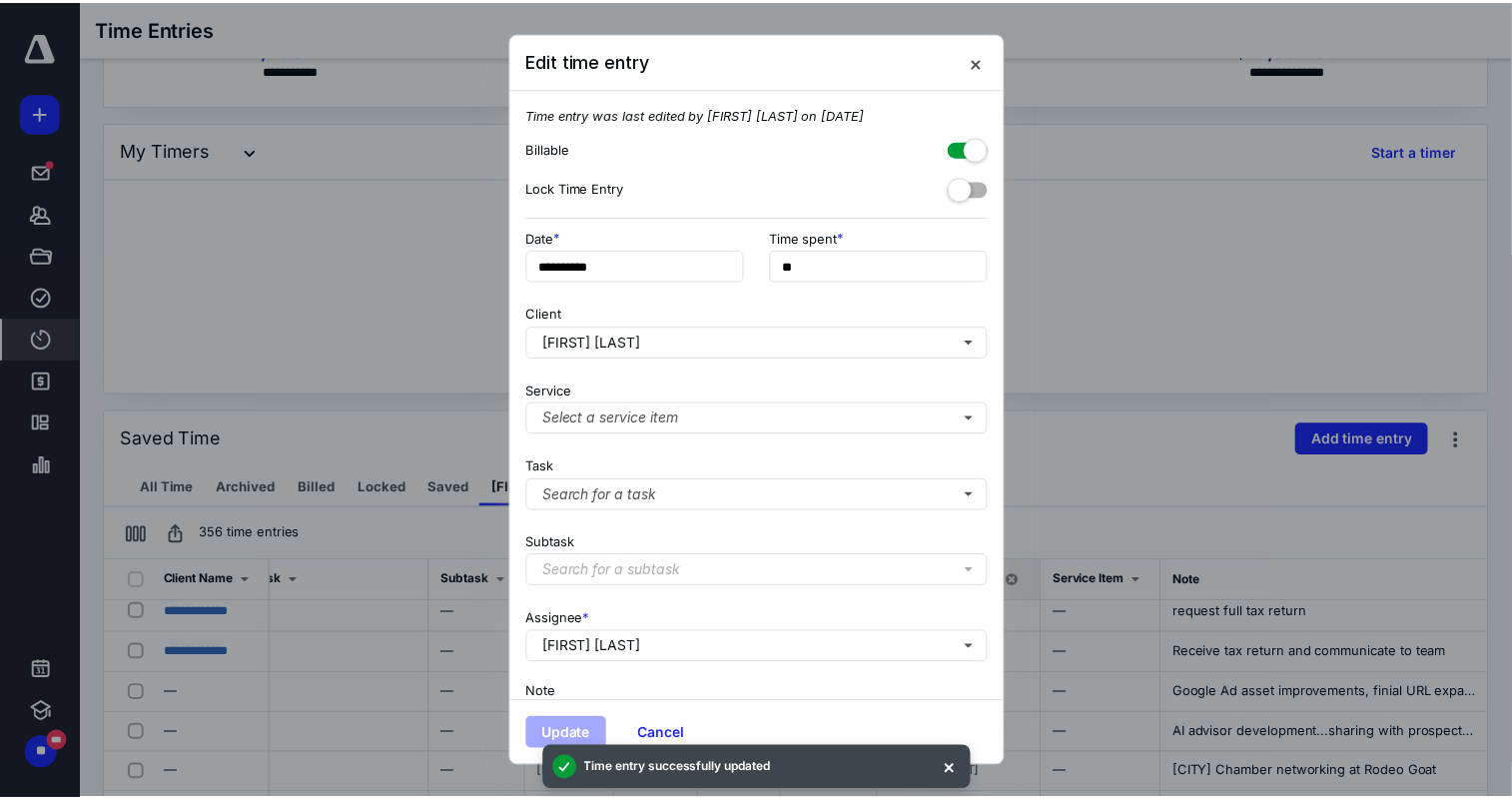 scroll, scrollTop: 0, scrollLeft: 0, axis: both 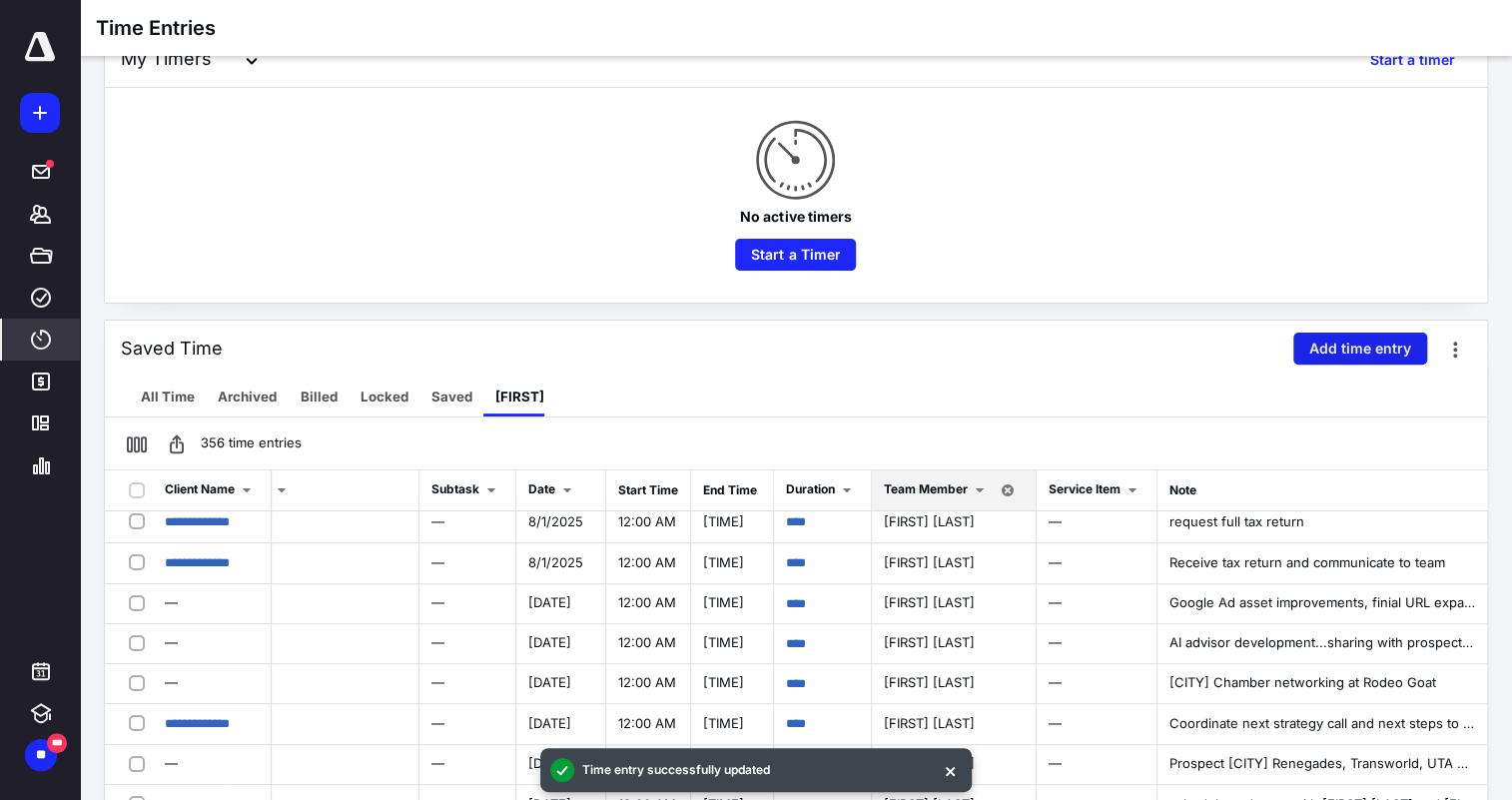 click on "Add time entry" at bounding box center (1360, 349) 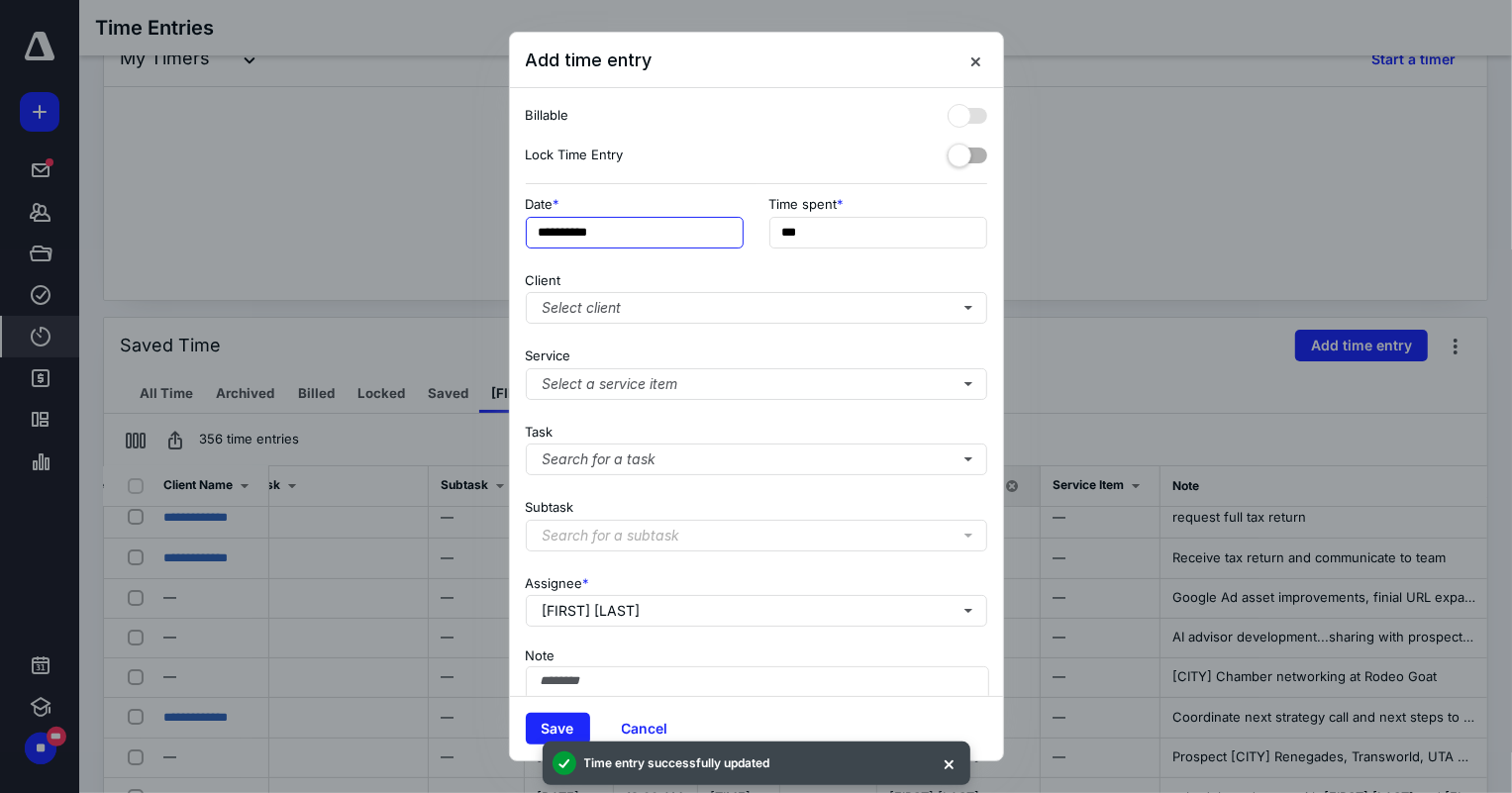 click on "**********" at bounding box center [635, 233] 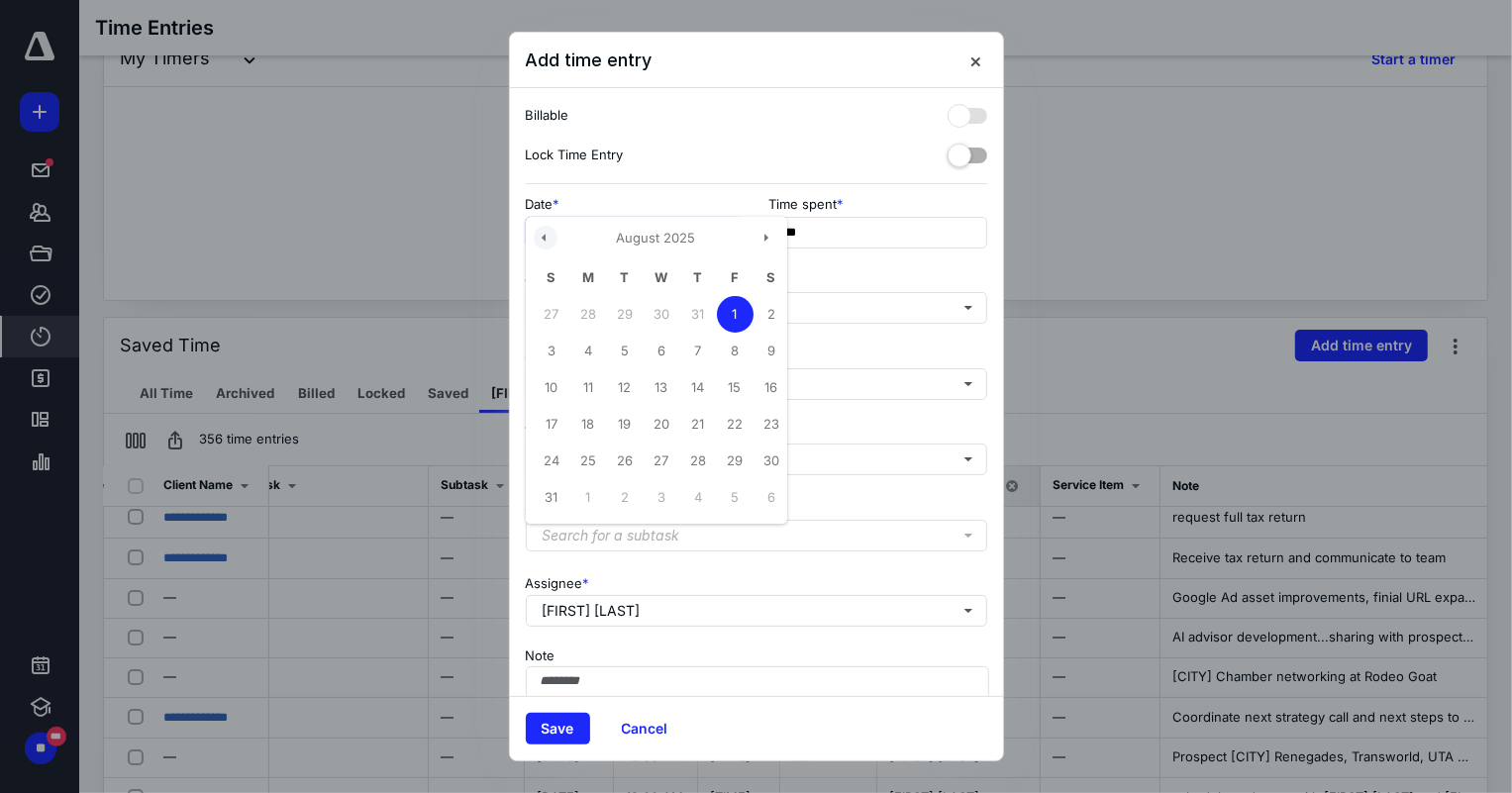 click at bounding box center (546, 238) 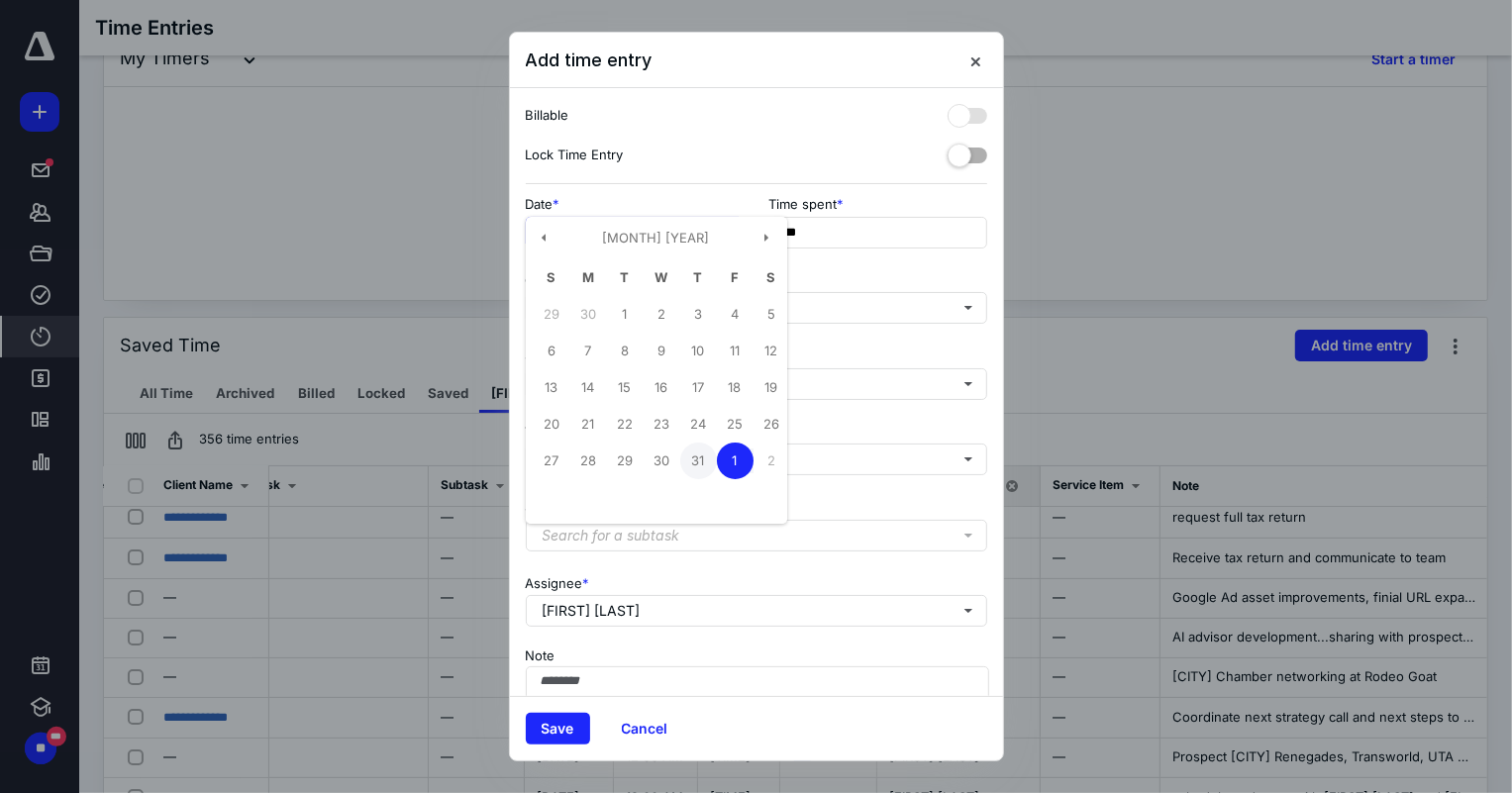 click on "31" at bounding box center (698, 460) 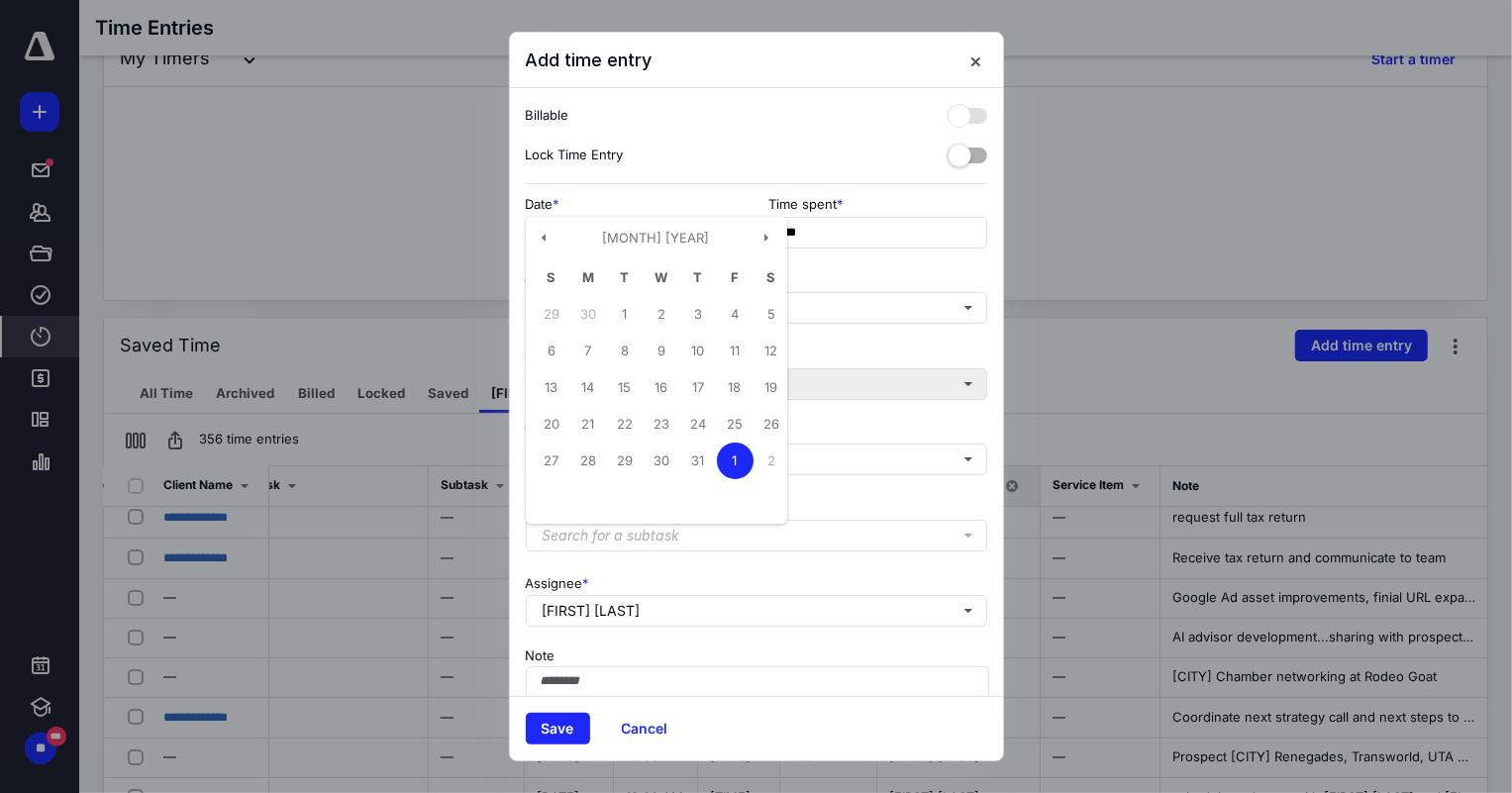 type on "**********" 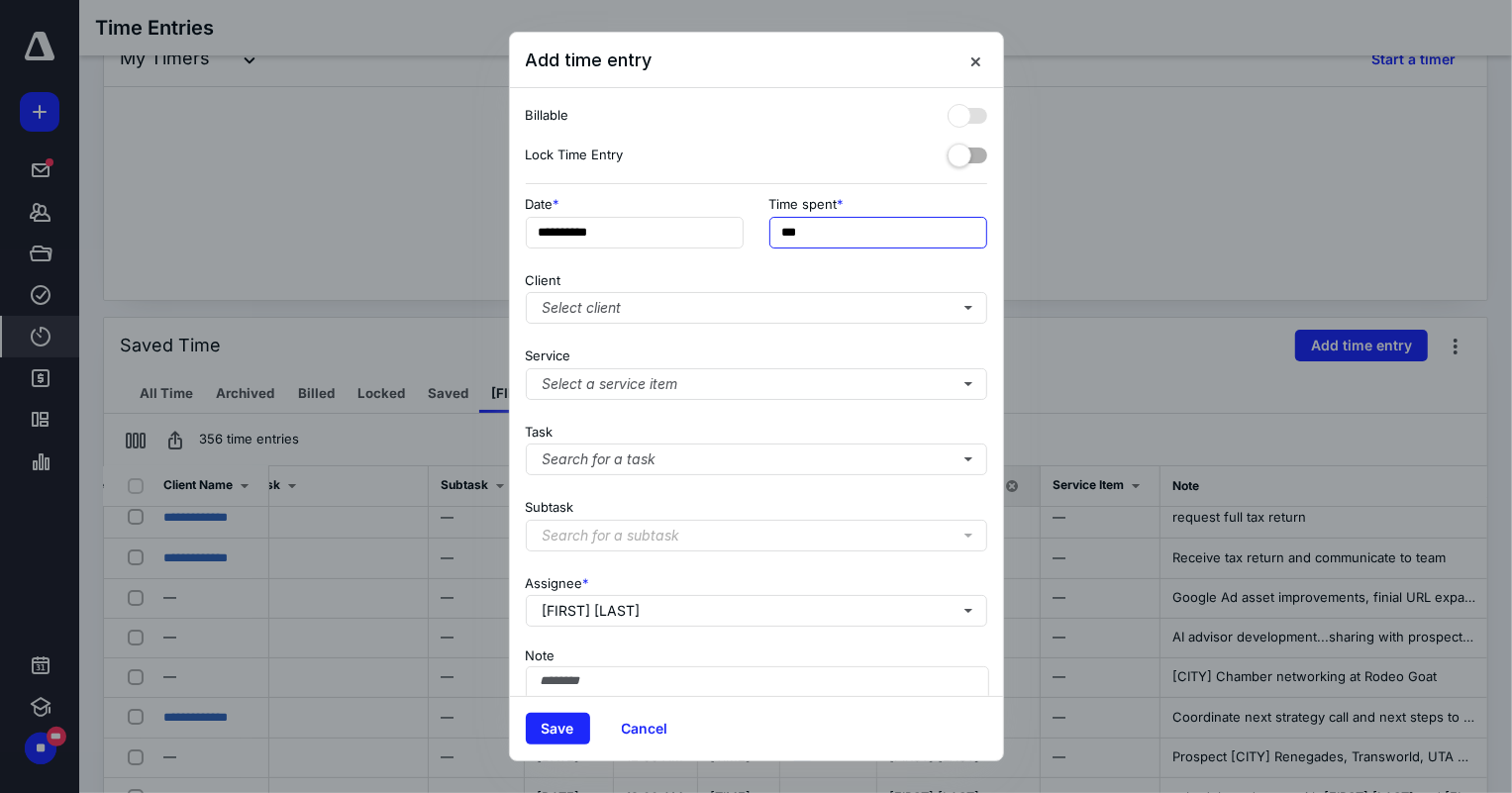 click on "***" at bounding box center (878, 233) 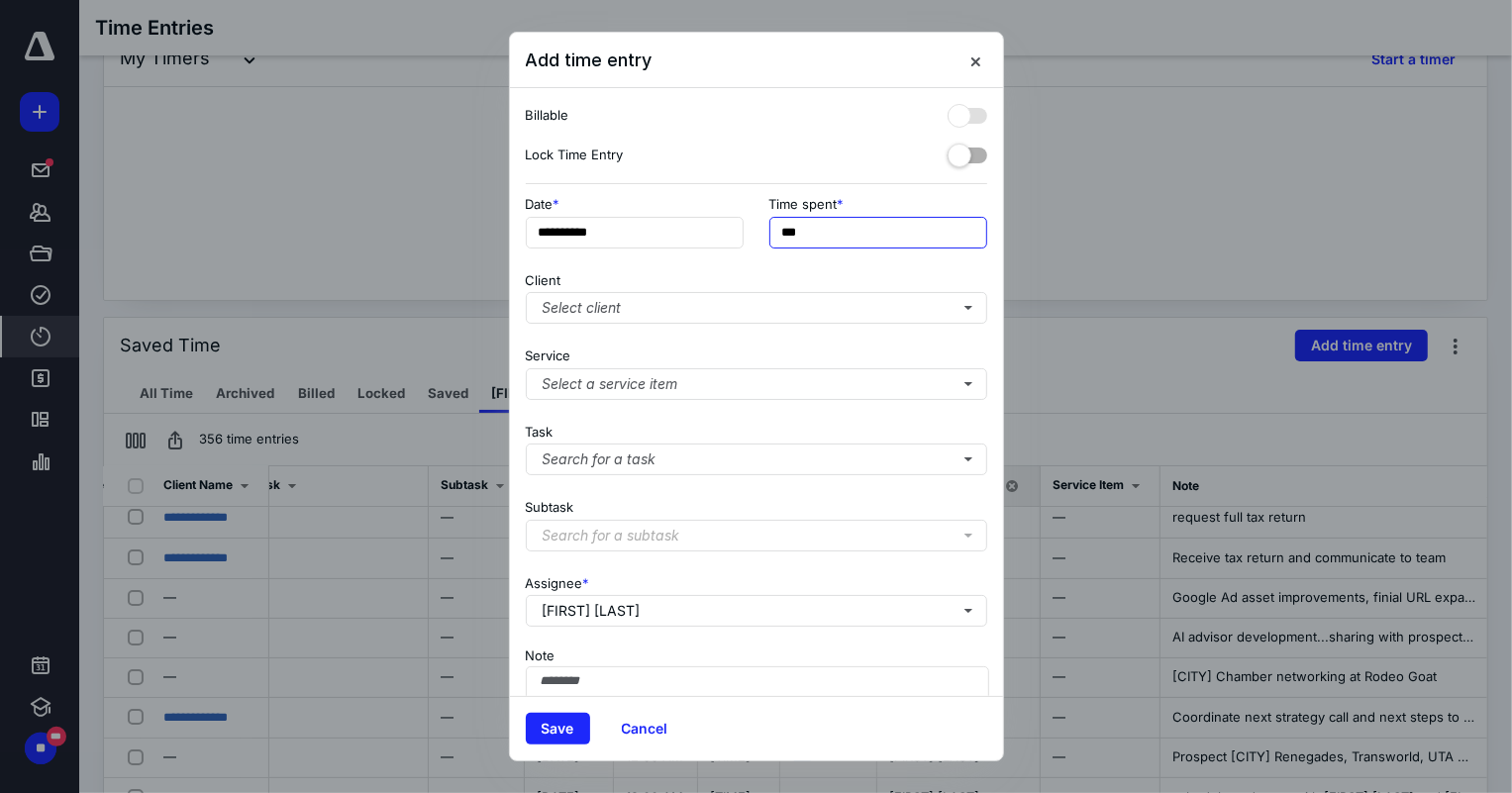 click on "***" at bounding box center [878, 233] 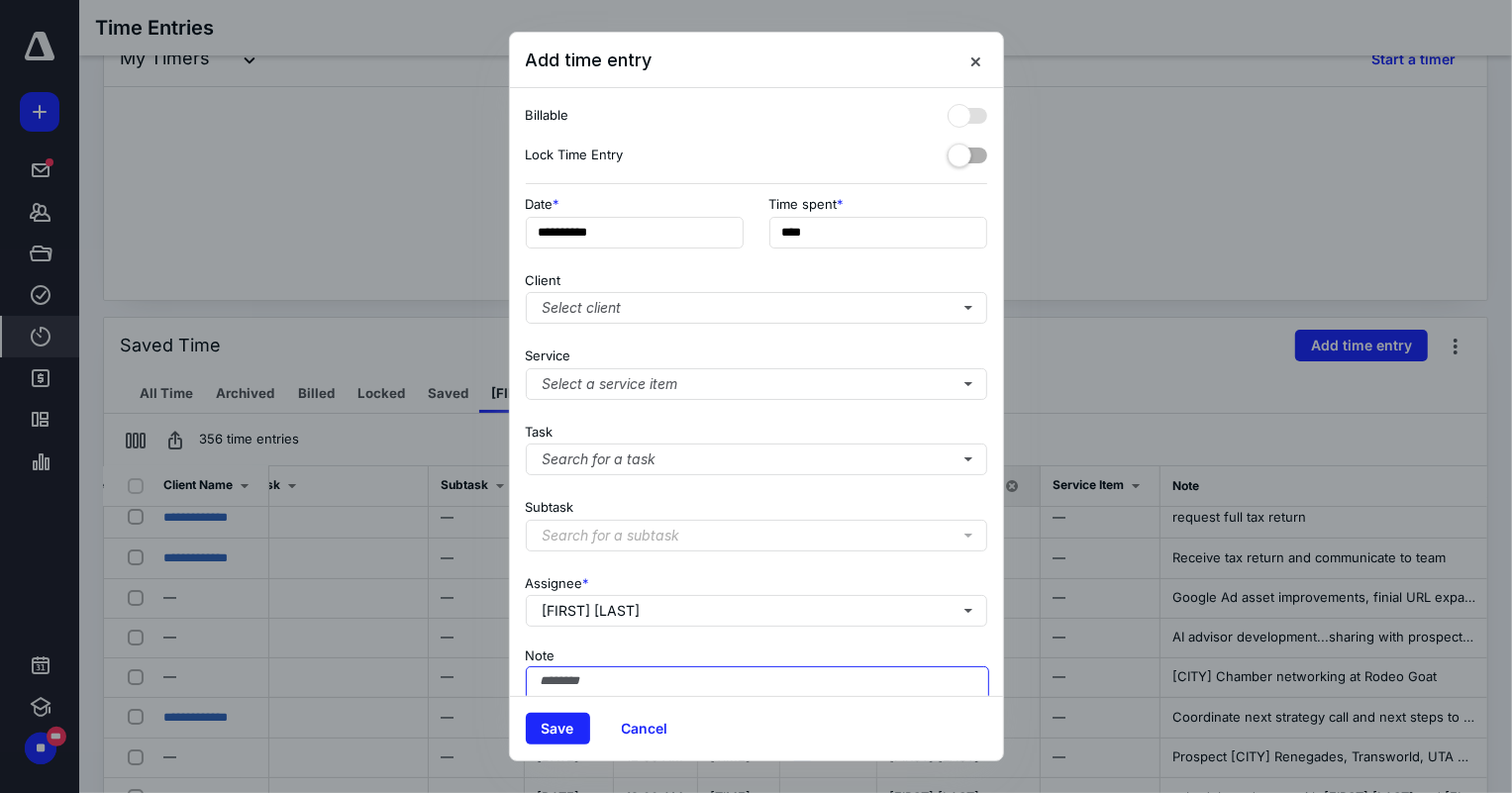 type on "******" 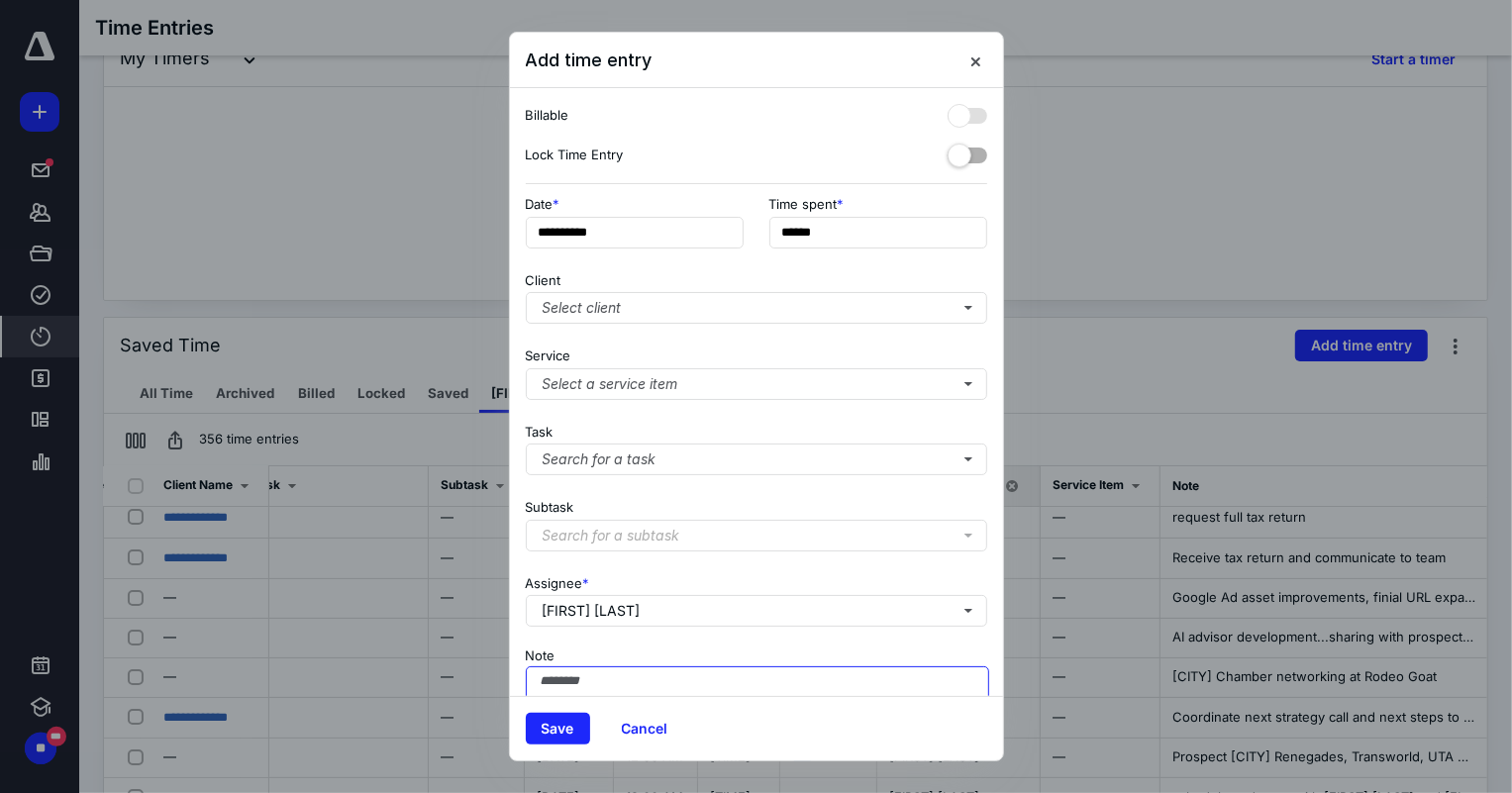 click on "Note" at bounding box center (757, 716) 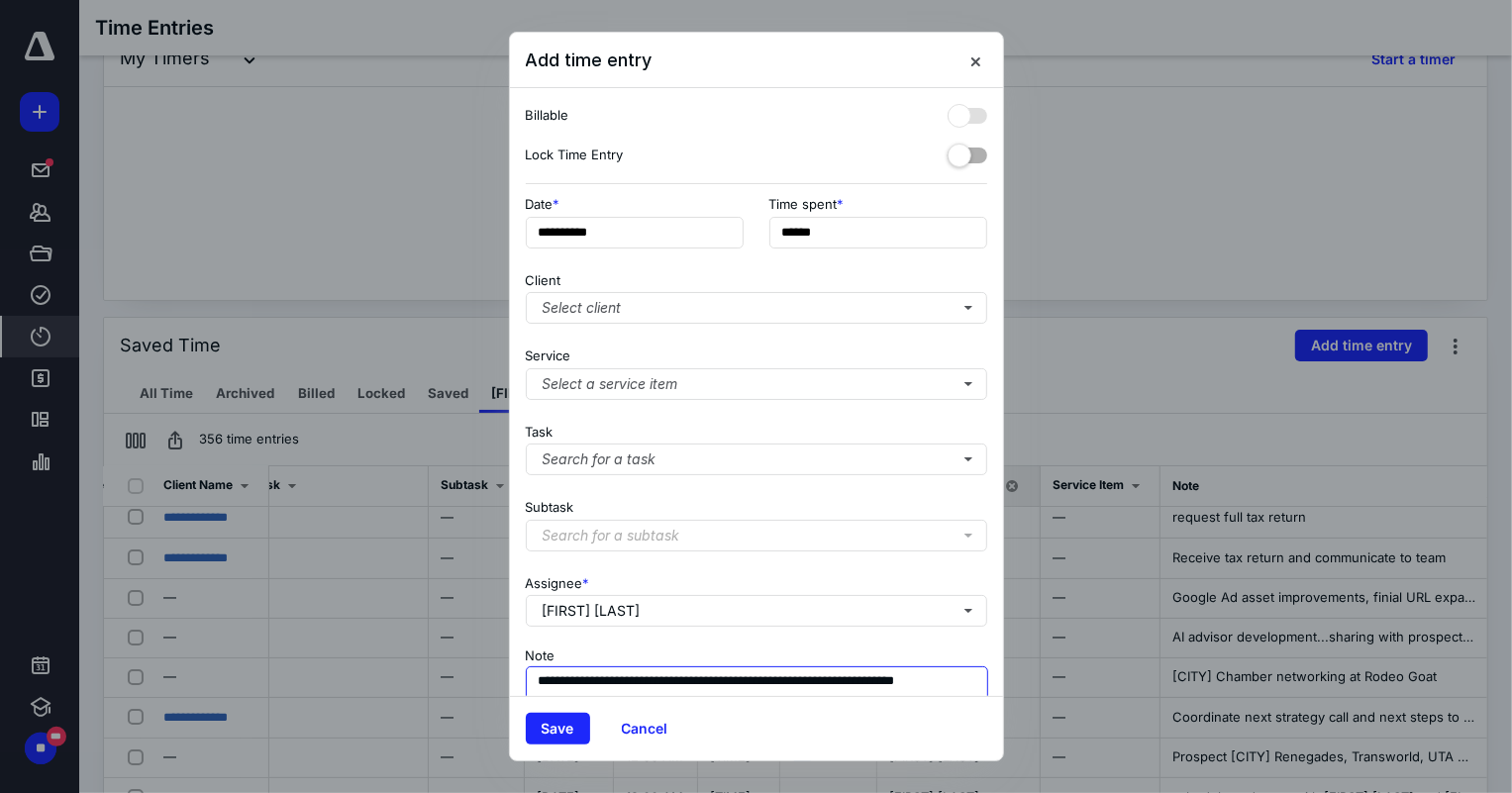 scroll, scrollTop: 10, scrollLeft: 0, axis: vertical 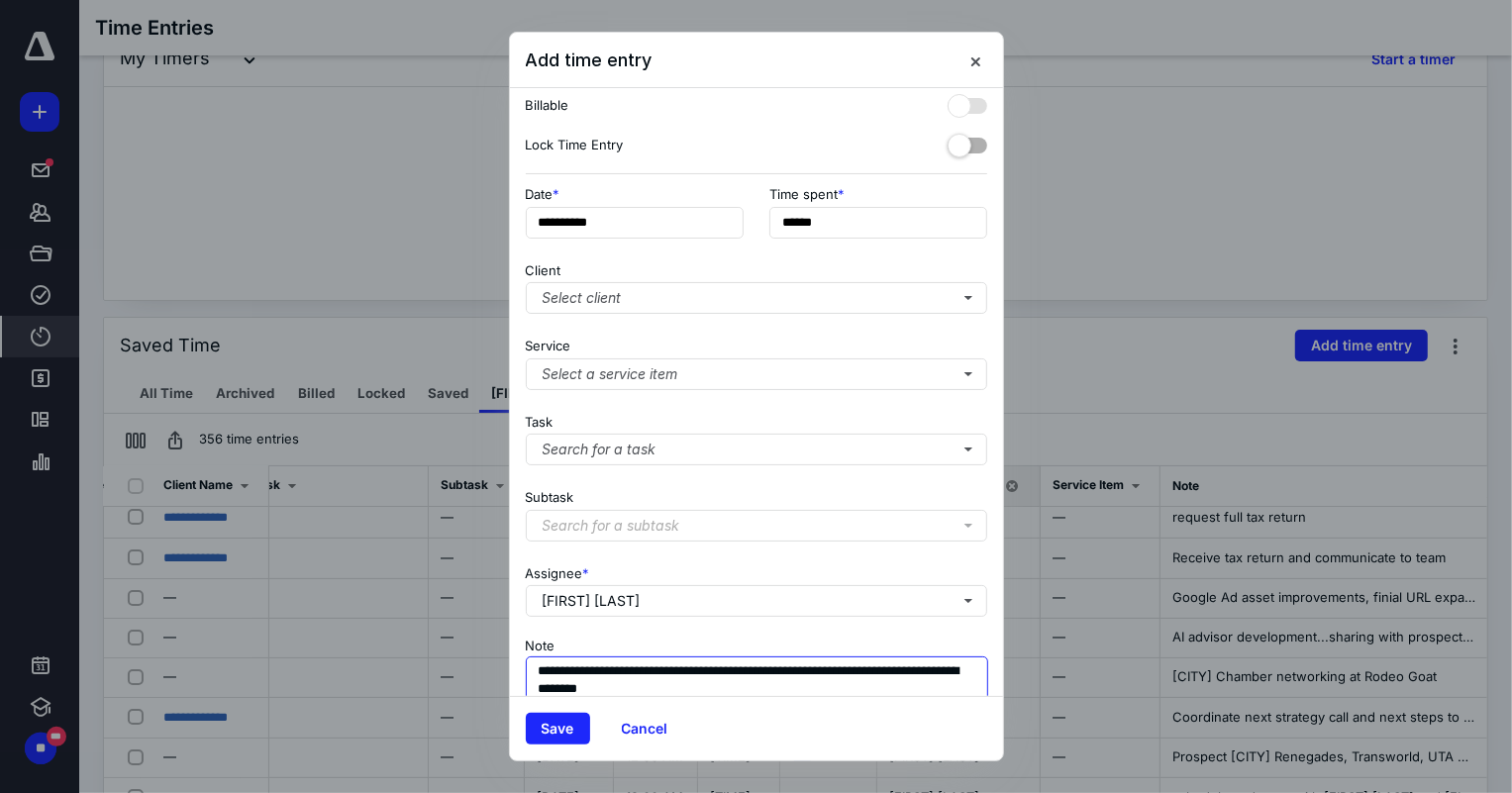 click on "**********" at bounding box center [757, 706] 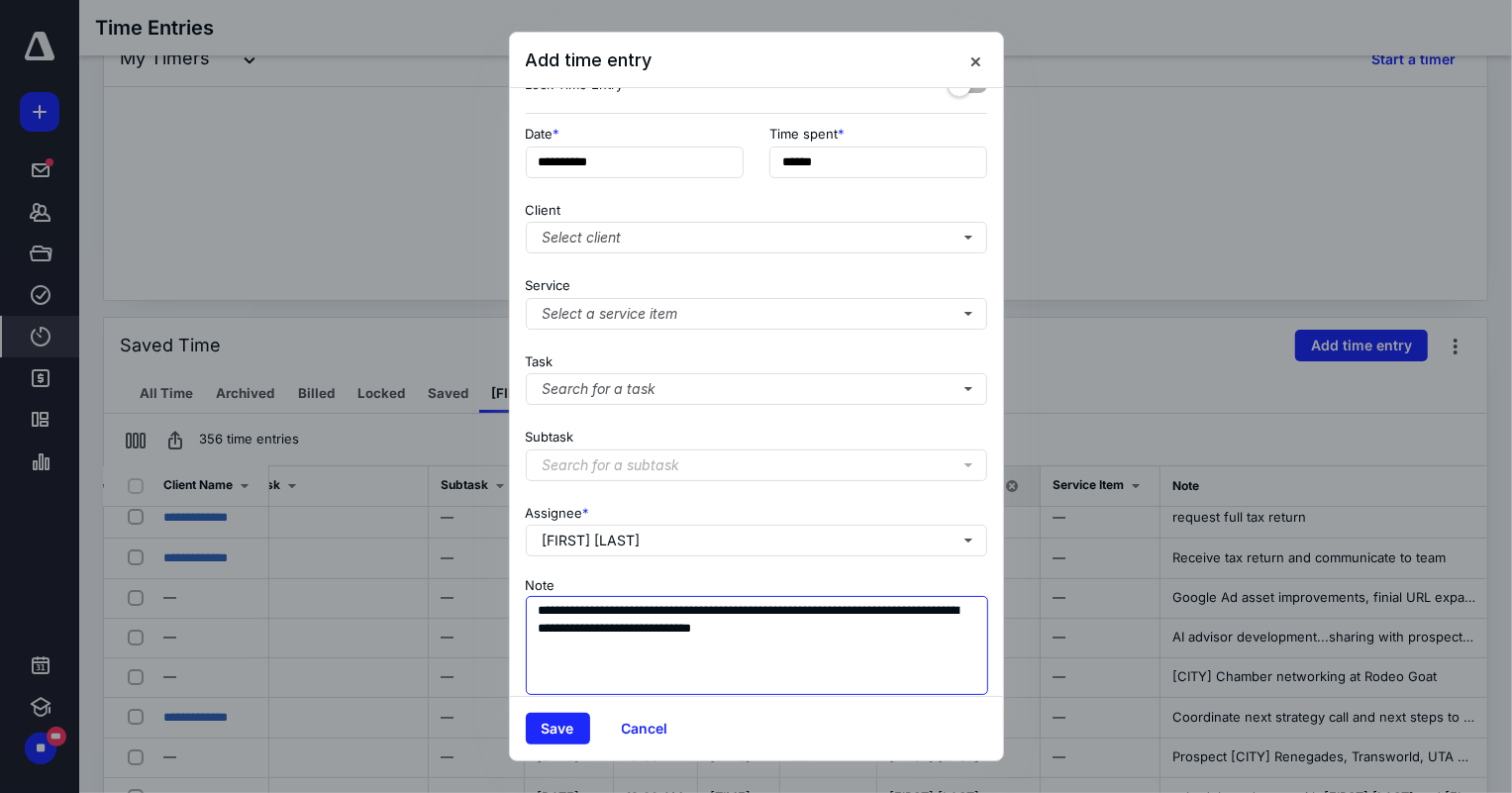 scroll, scrollTop: 83, scrollLeft: 0, axis: vertical 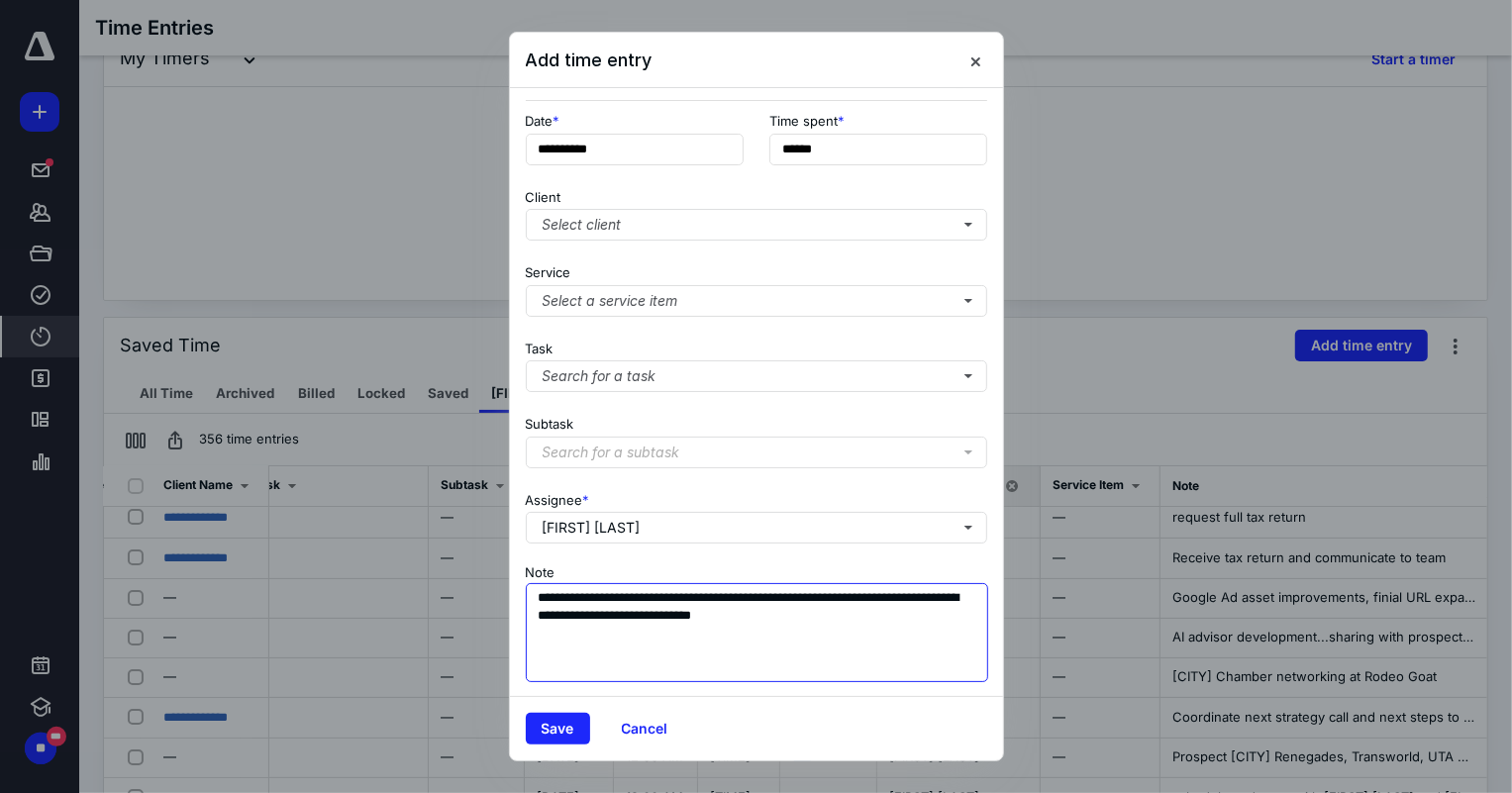drag, startPoint x: 917, startPoint y: 663, endPoint x: 920, endPoint y: 691, distance: 28.160256 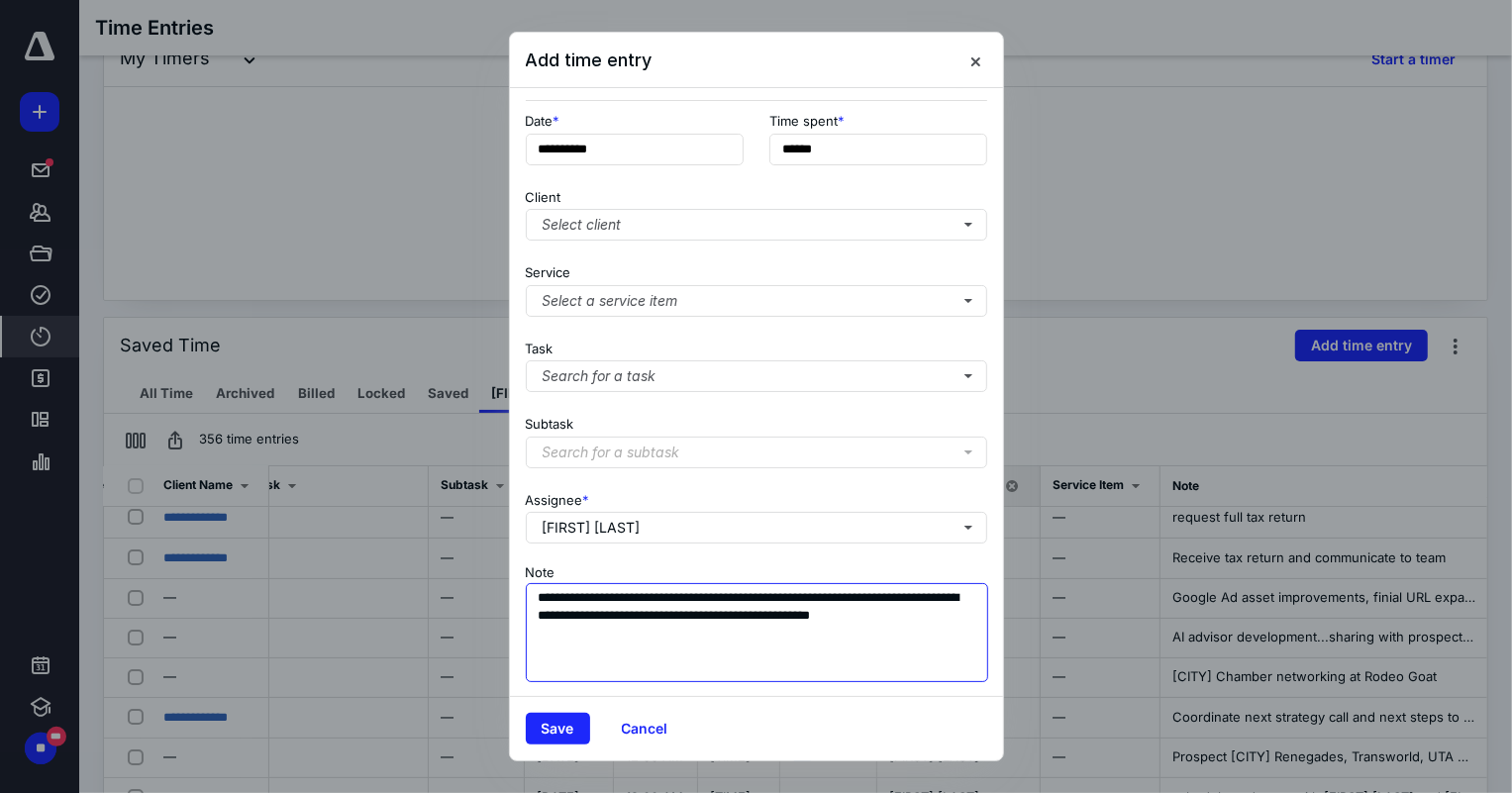 drag, startPoint x: 537, startPoint y: 612, endPoint x: 648, endPoint y: 643, distance: 115.24756 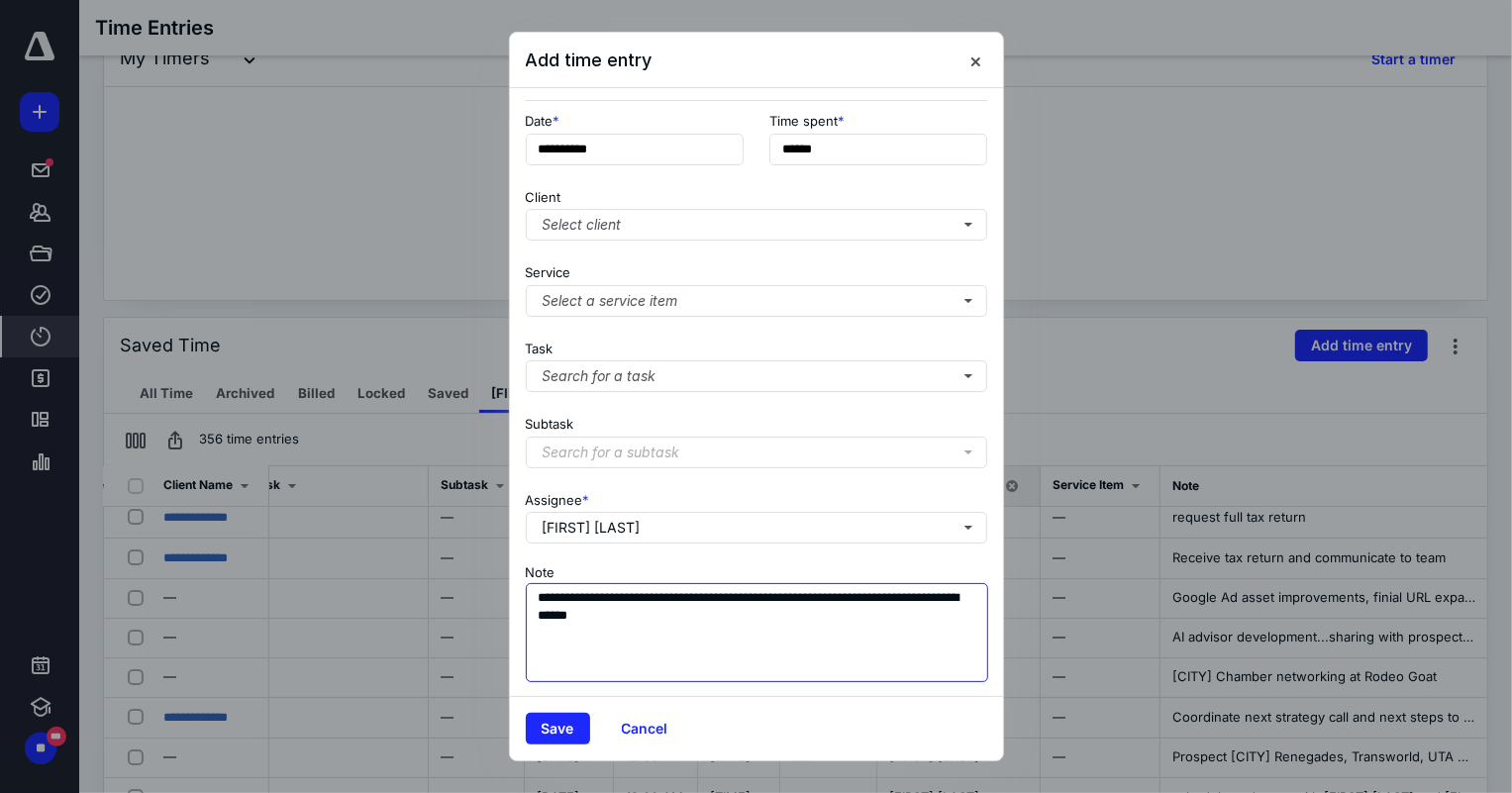 click on "**********" at bounding box center [757, 633] 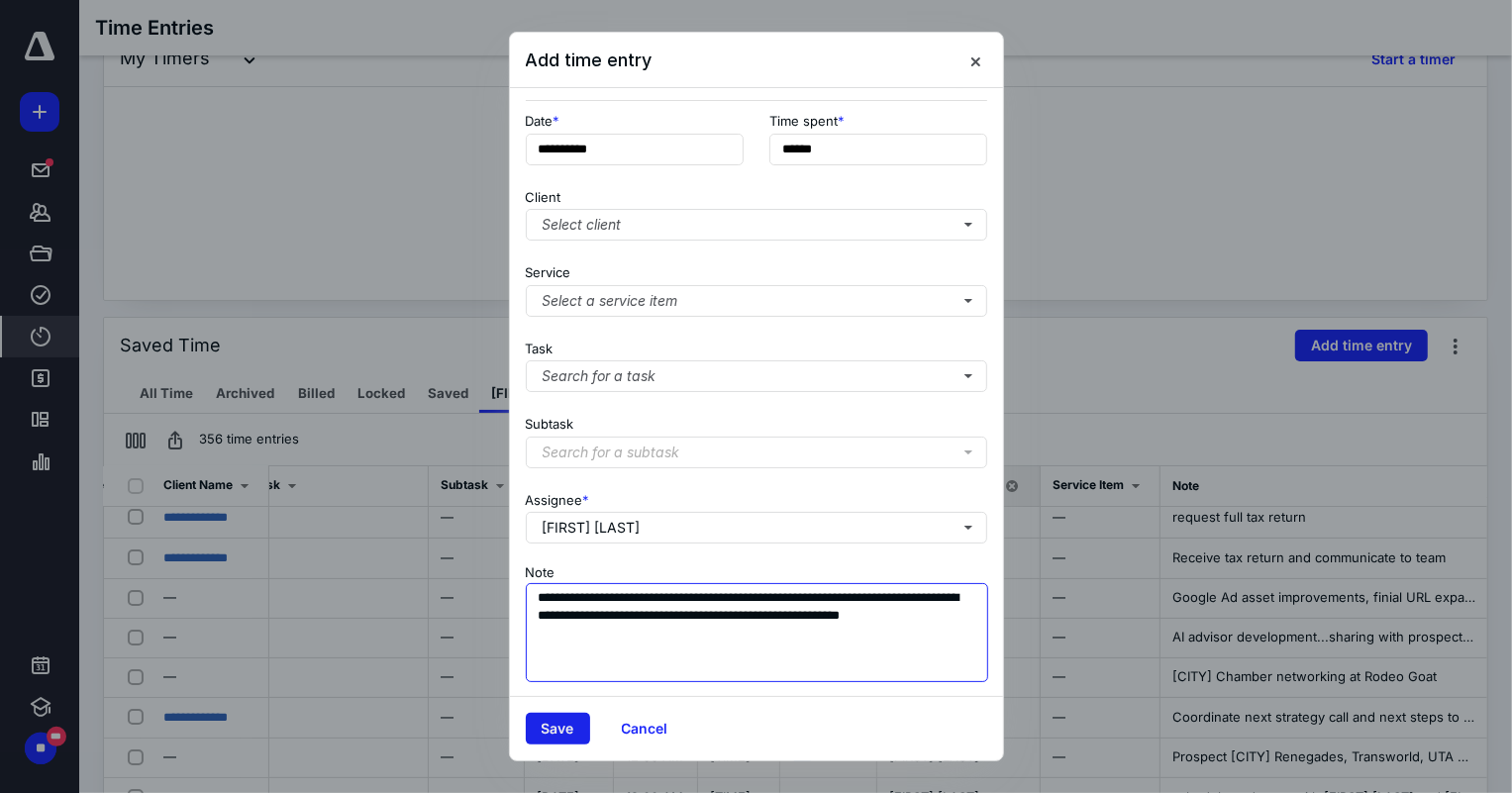 type on "**********" 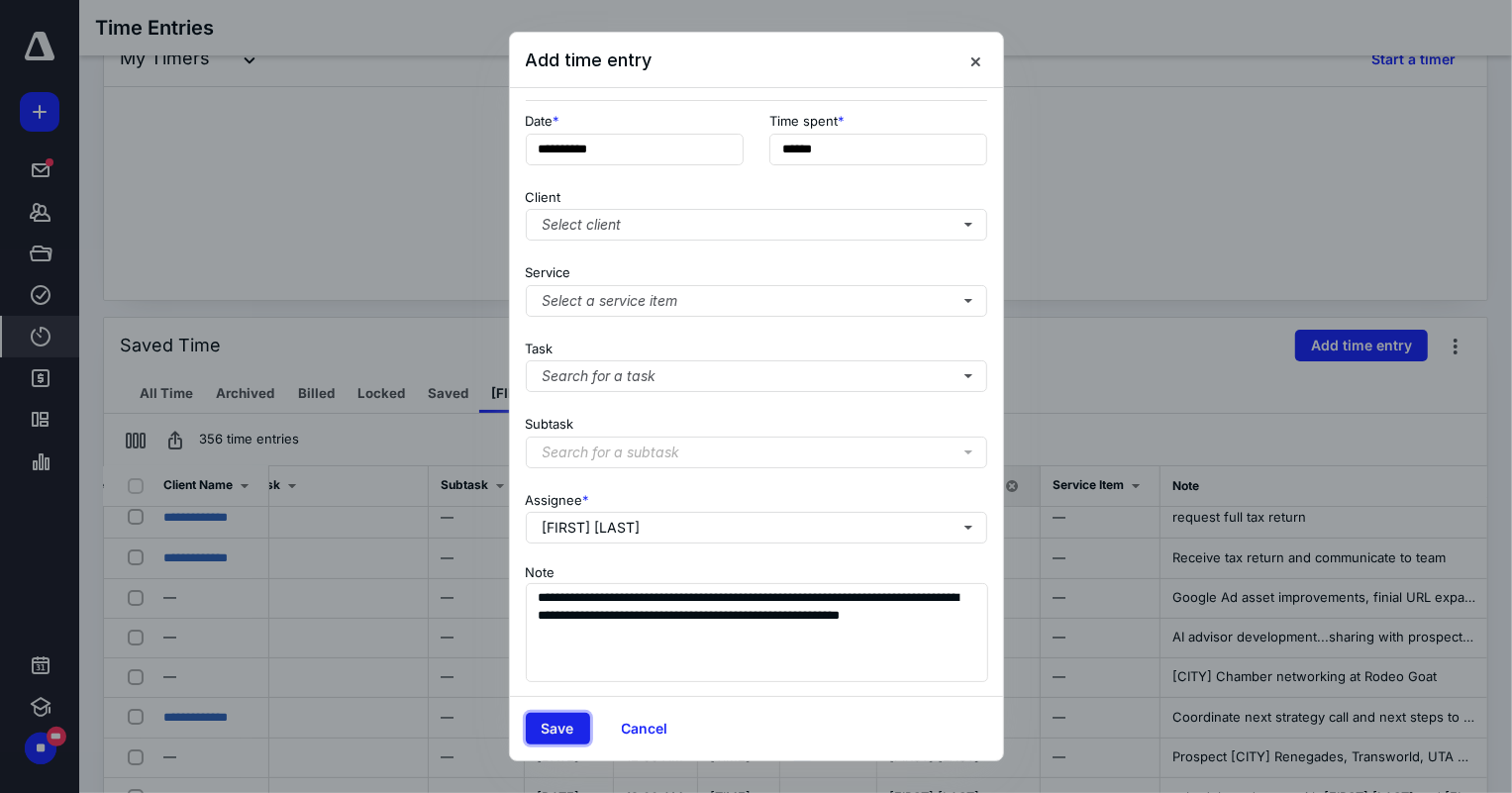 click on "Save" at bounding box center (557, 729) 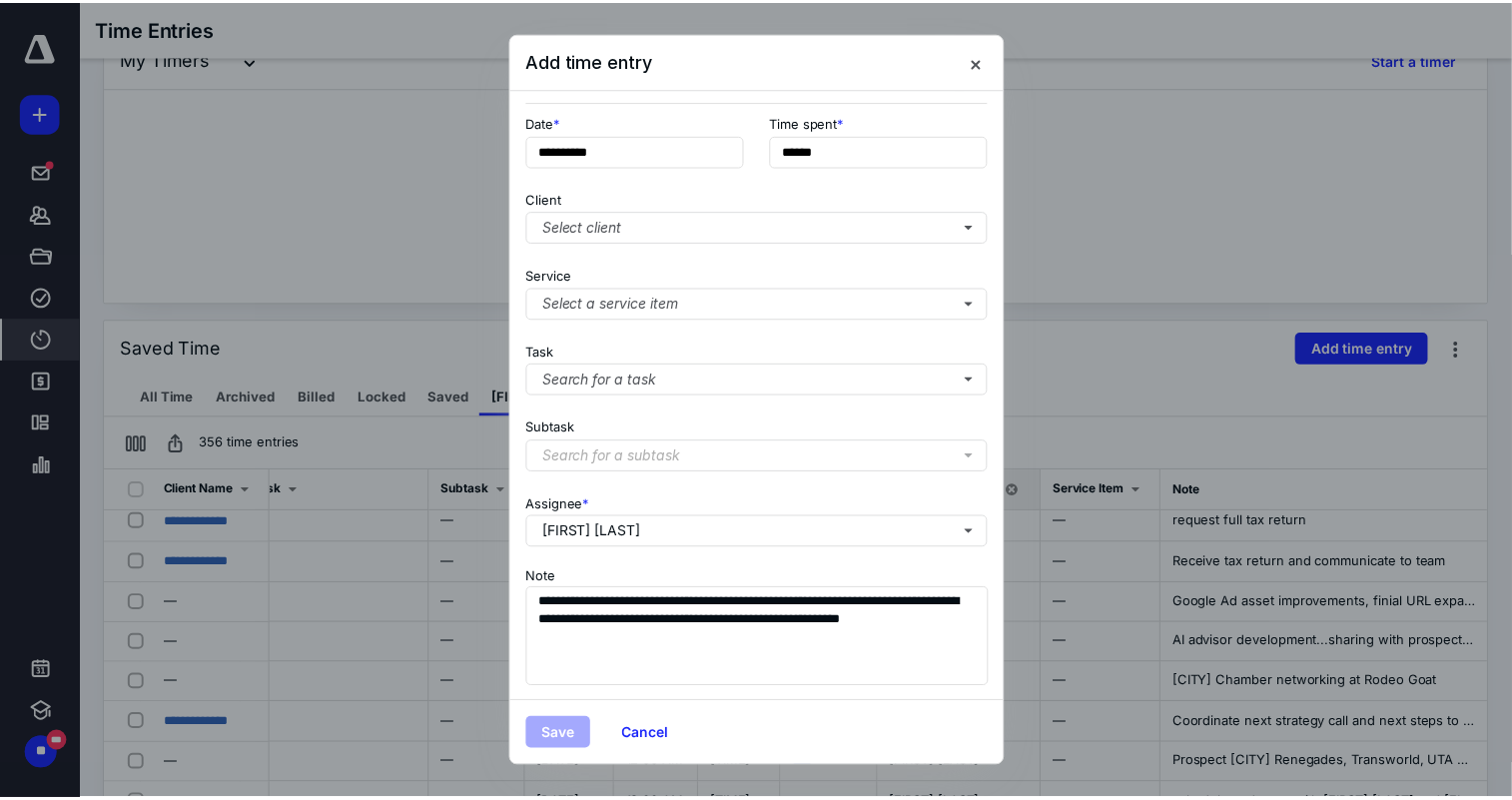 scroll, scrollTop: 0, scrollLeft: 0, axis: both 